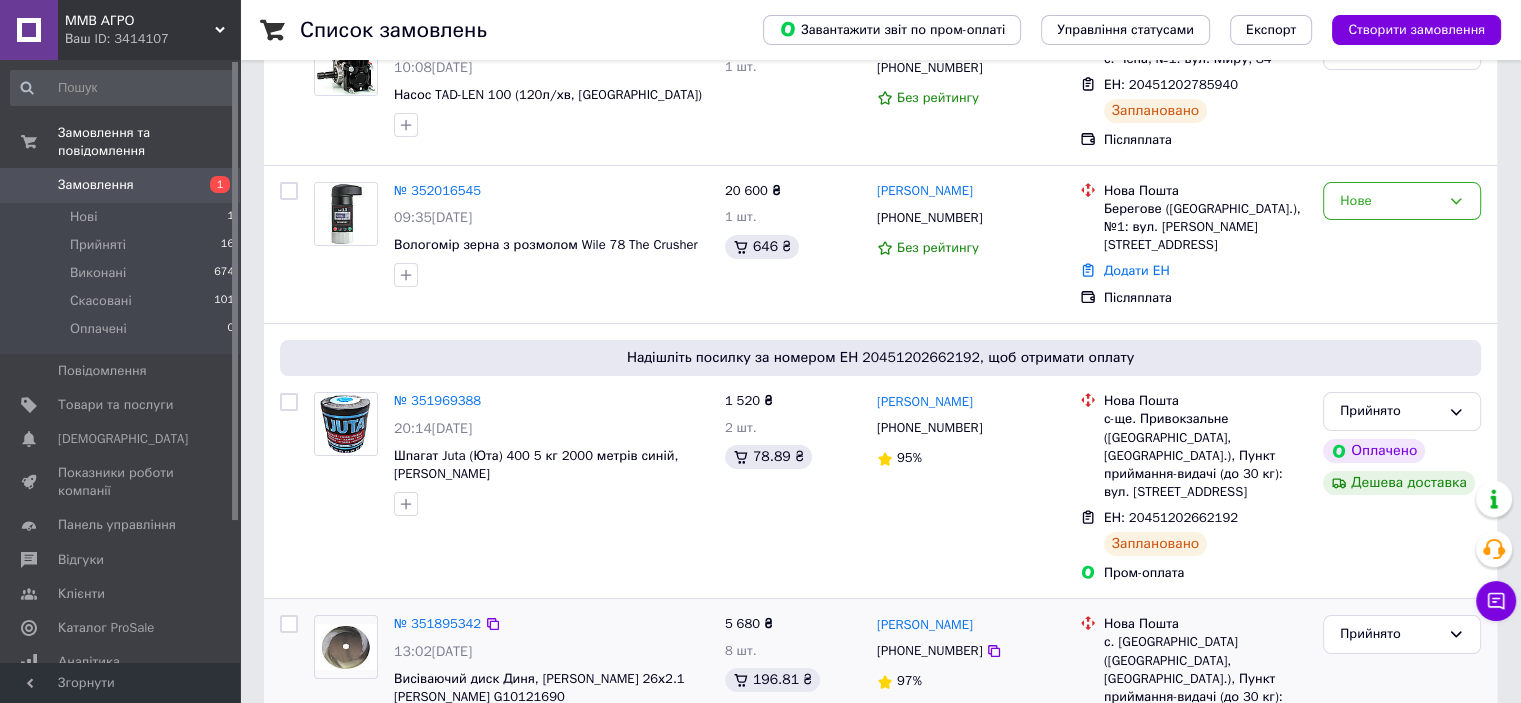 scroll, scrollTop: 500, scrollLeft: 0, axis: vertical 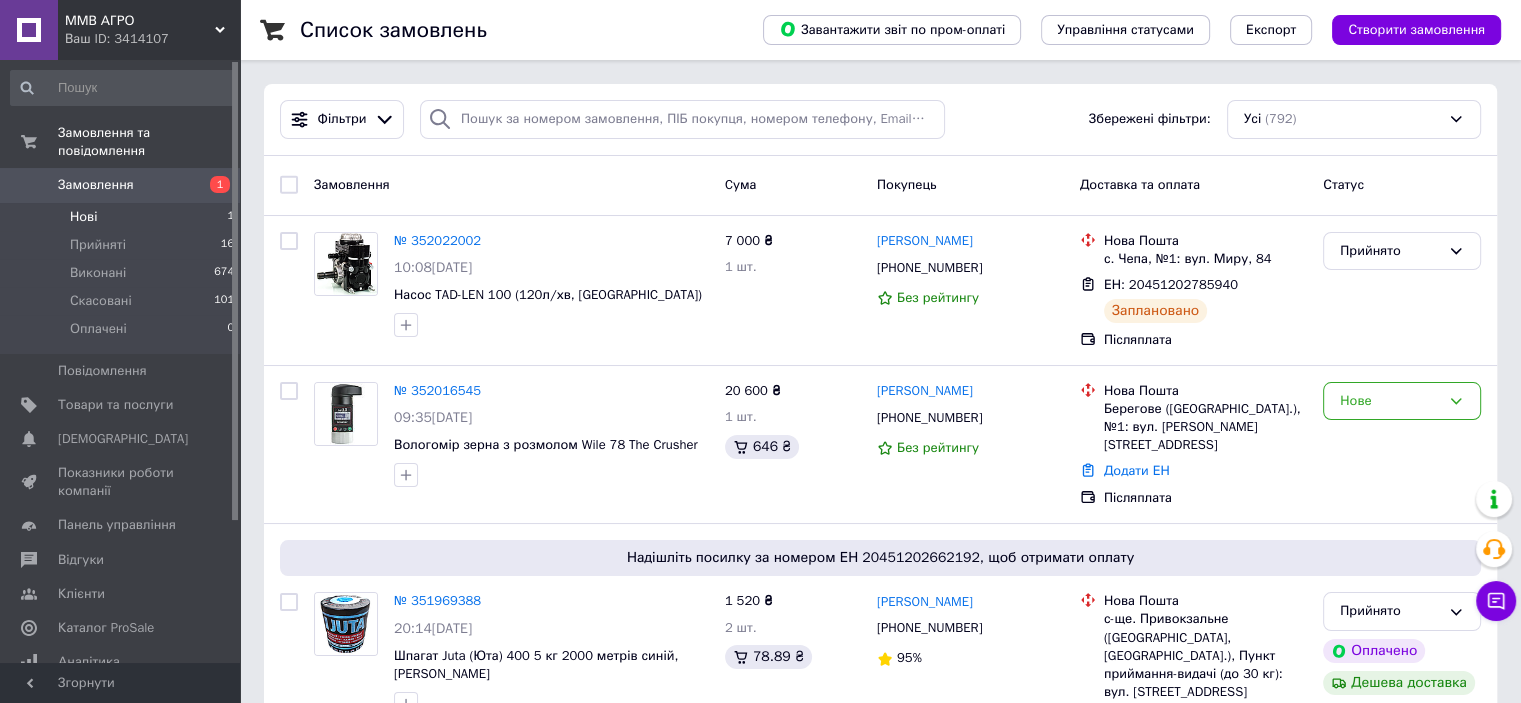 click on "Нові 1" at bounding box center [123, 217] 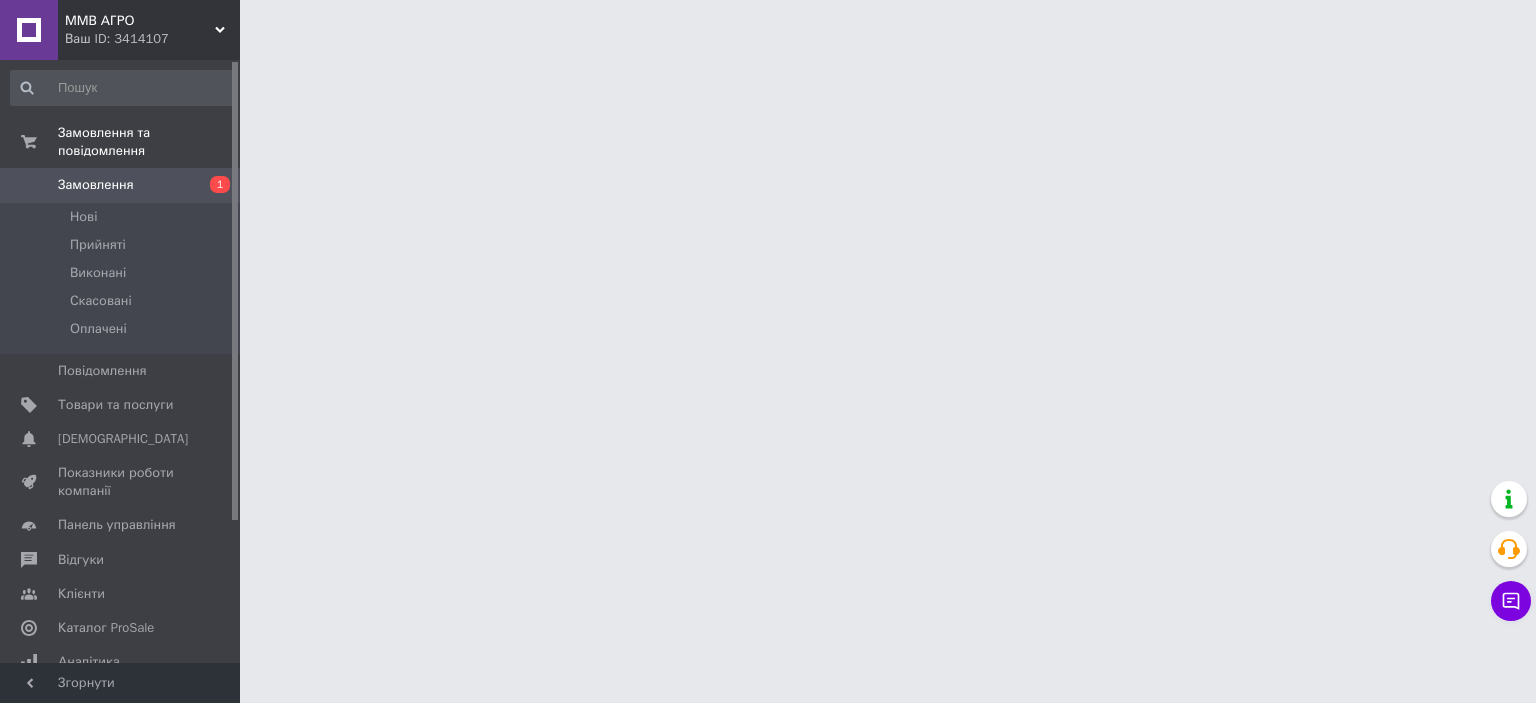 scroll, scrollTop: 0, scrollLeft: 0, axis: both 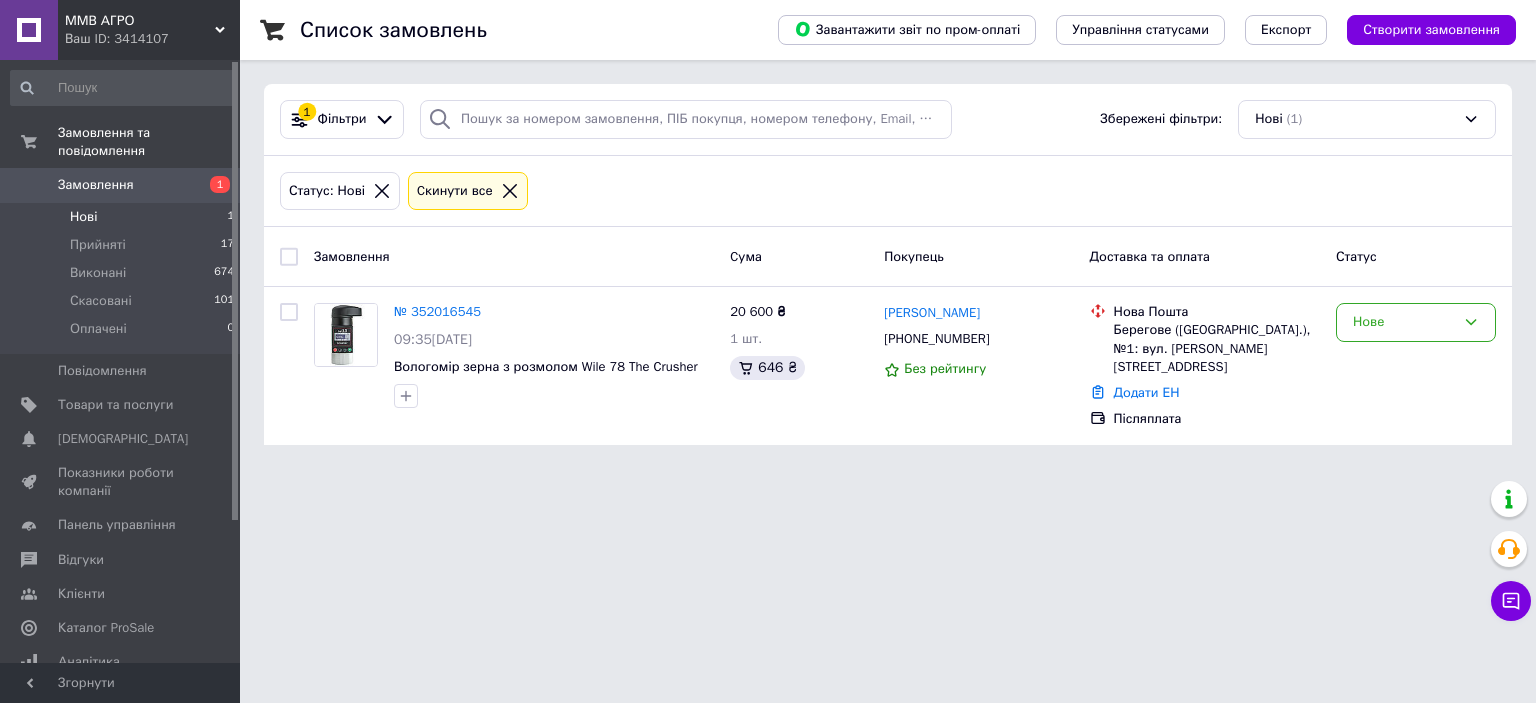 click on "Нові 1" at bounding box center (123, 217) 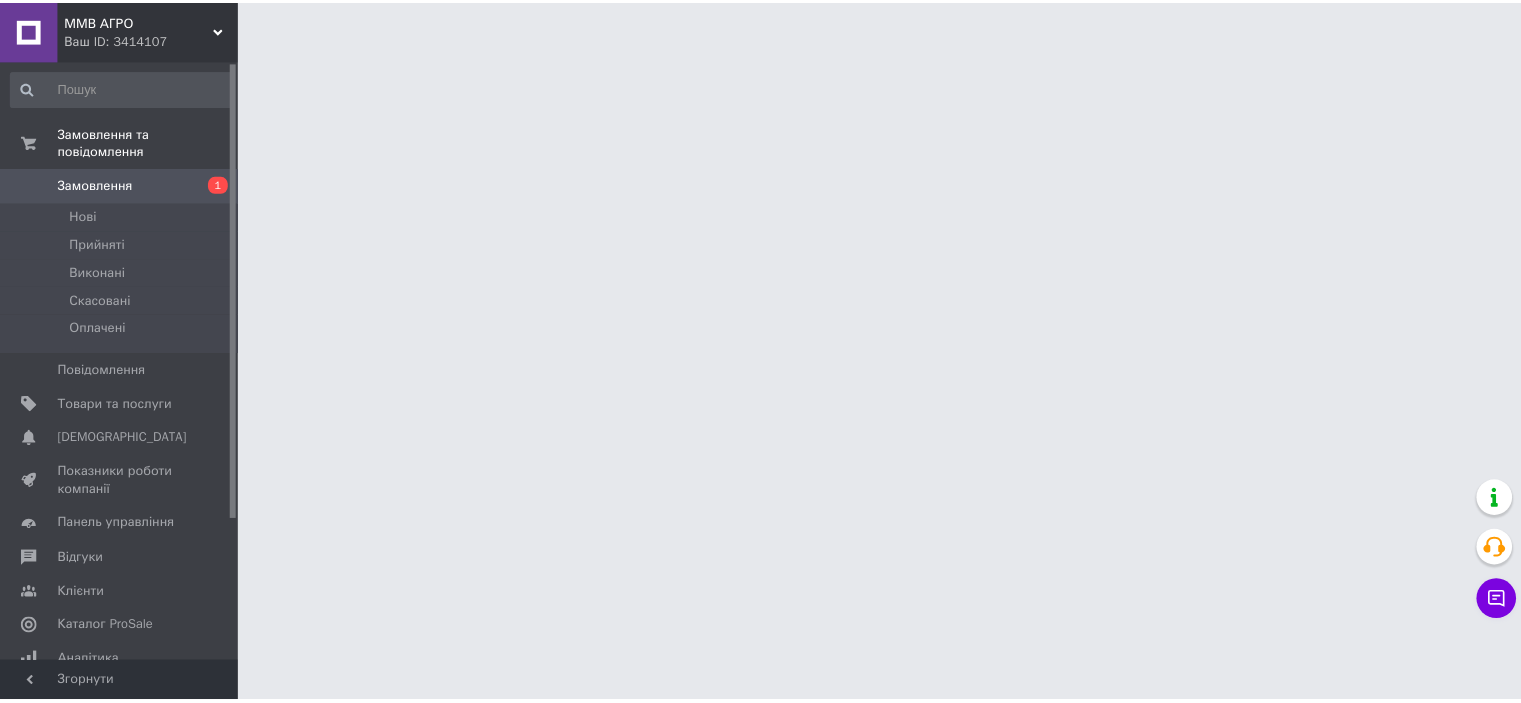 scroll, scrollTop: 0, scrollLeft: 0, axis: both 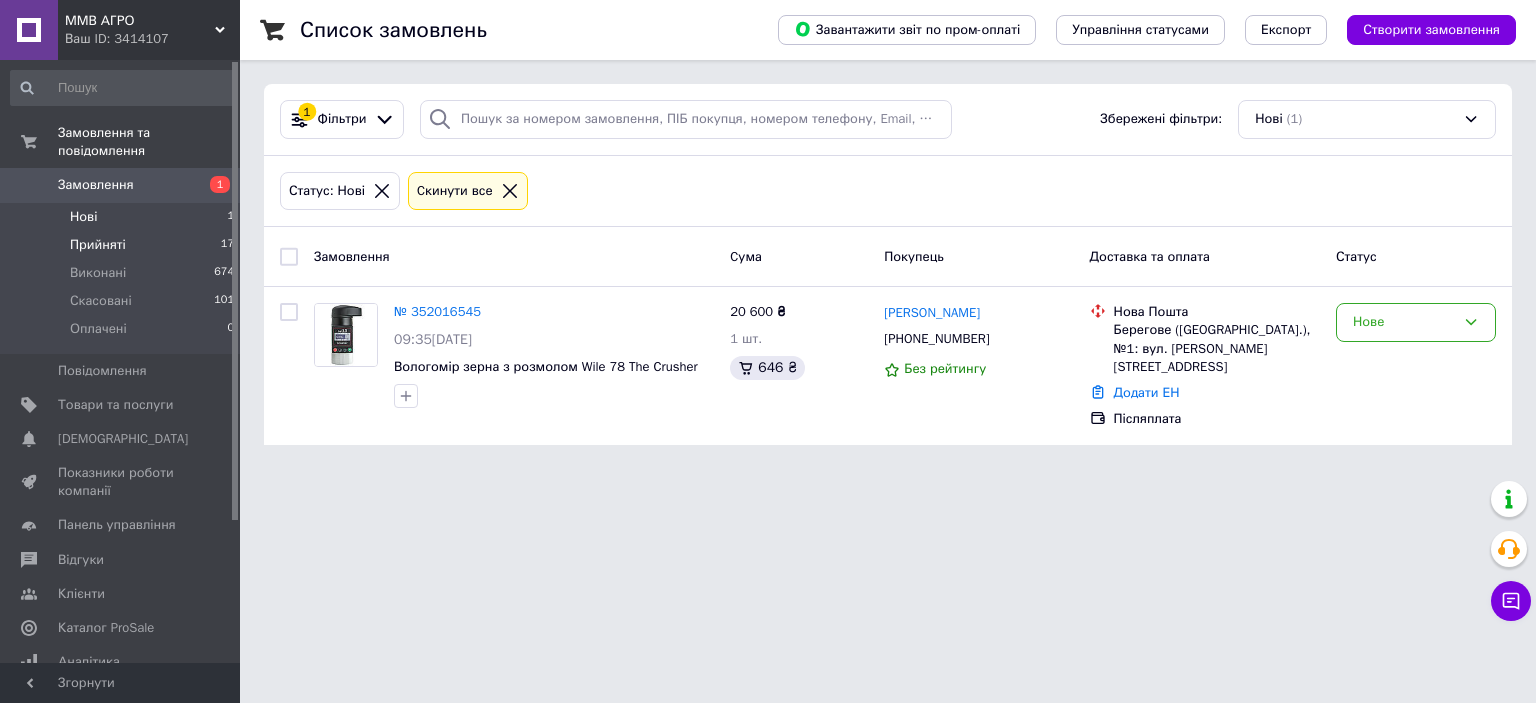 click on "Прийняті" at bounding box center (98, 245) 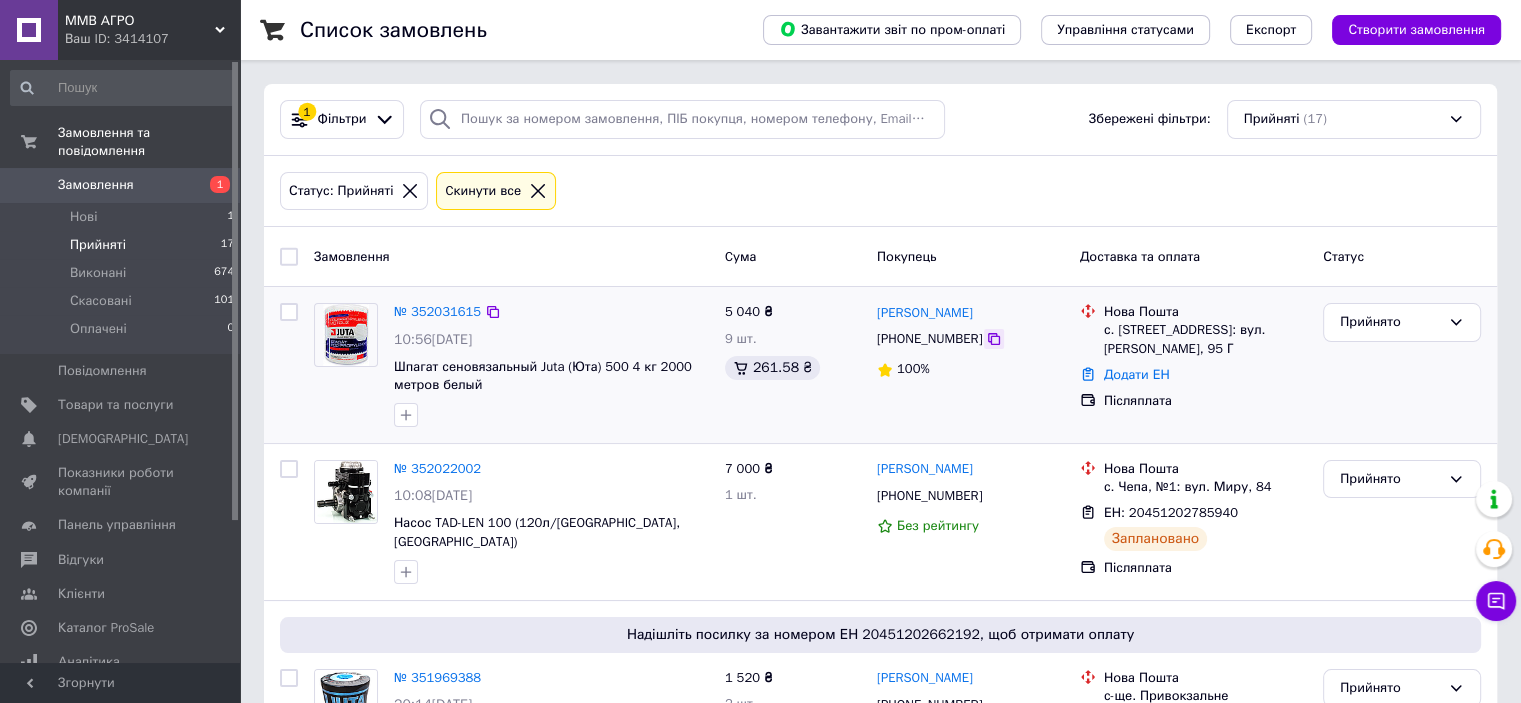 drag, startPoint x: 982, startPoint y: 340, endPoint x: 566, endPoint y: 525, distance: 455.28122 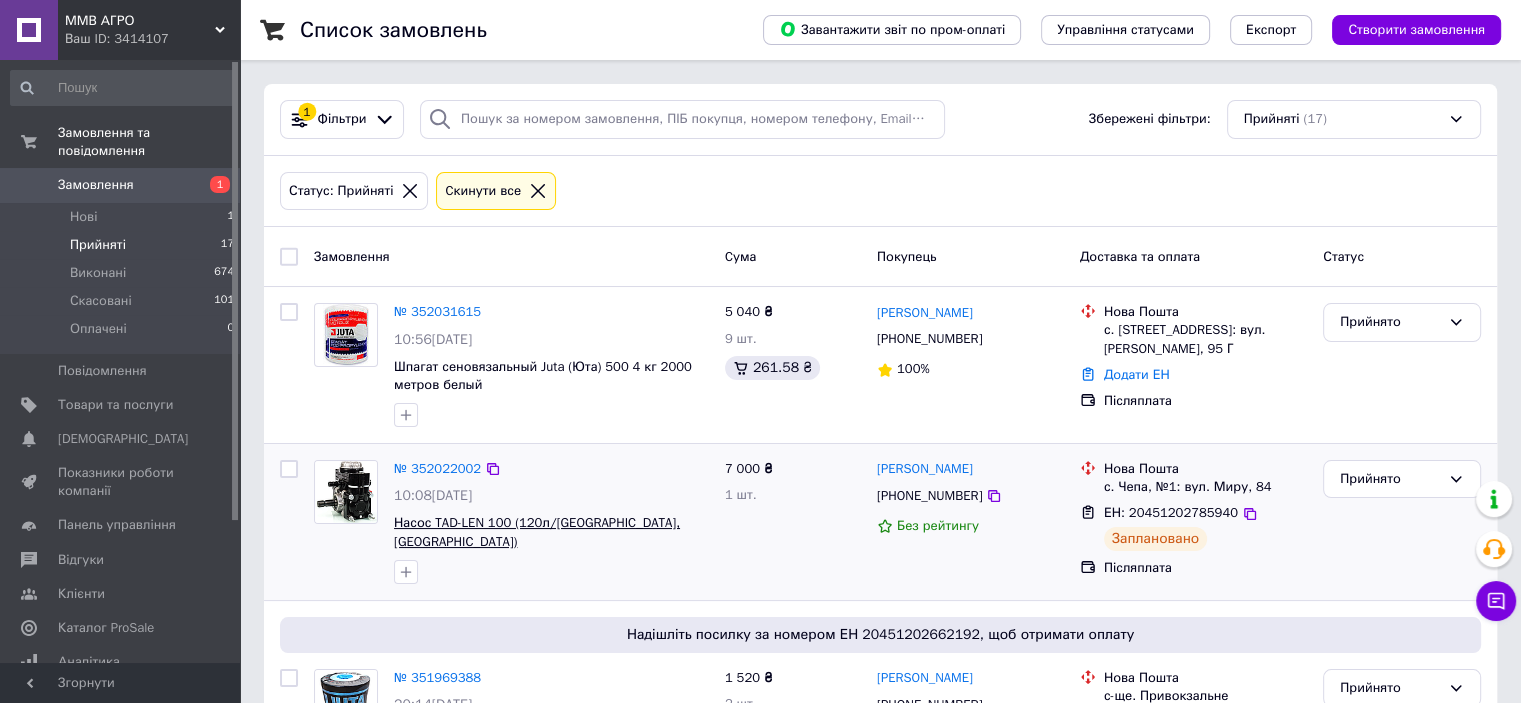 click 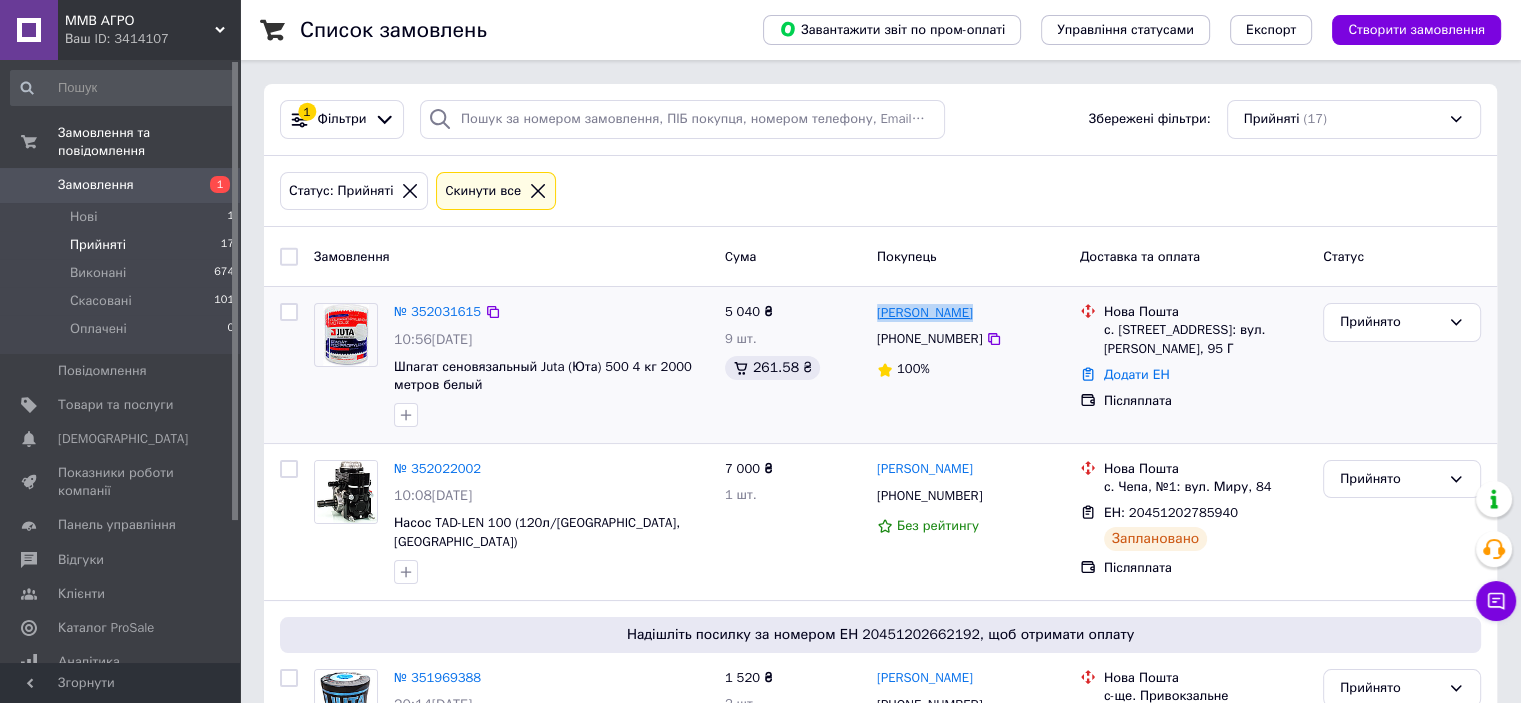 drag, startPoint x: 980, startPoint y: 316, endPoint x: 877, endPoint y: 310, distance: 103.17461 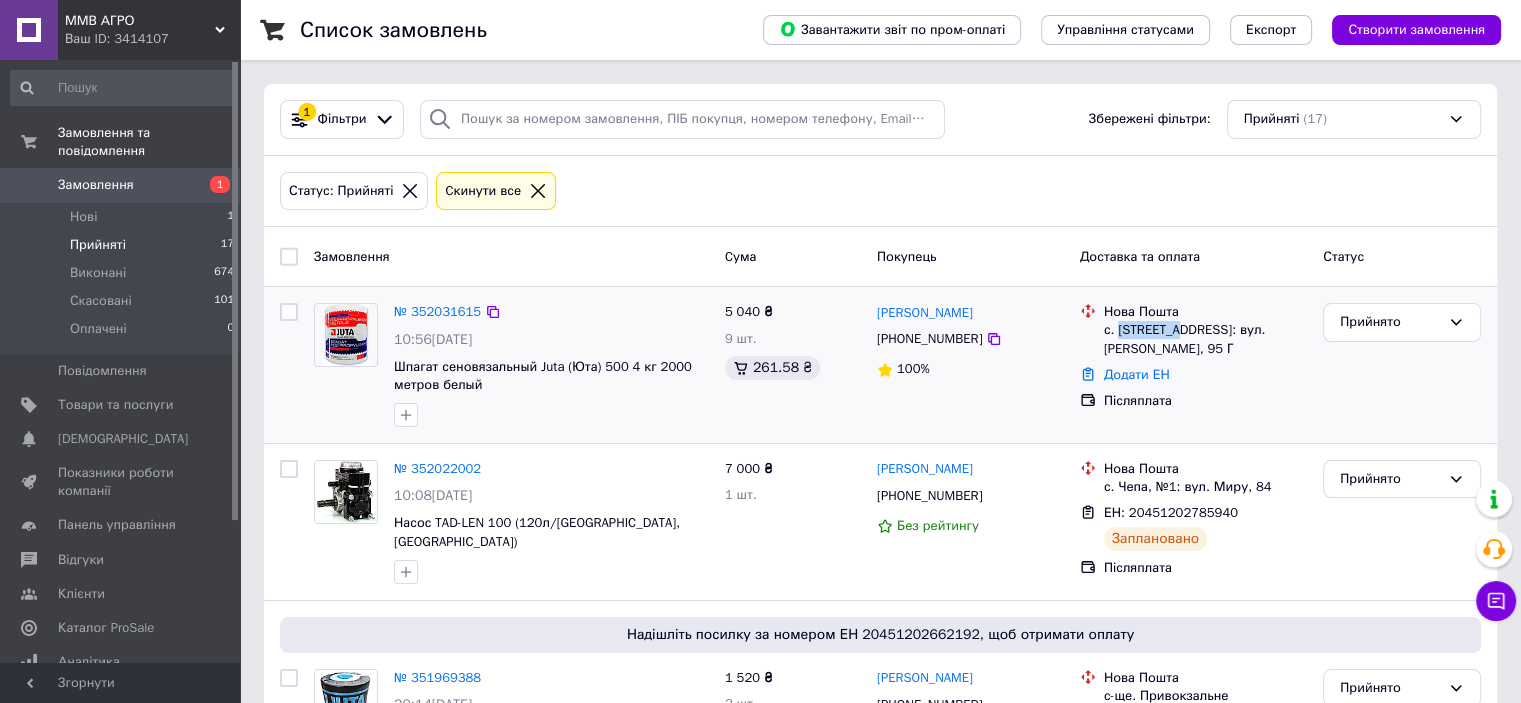 drag, startPoint x: 1183, startPoint y: 330, endPoint x: 1116, endPoint y: 334, distance: 67.11929 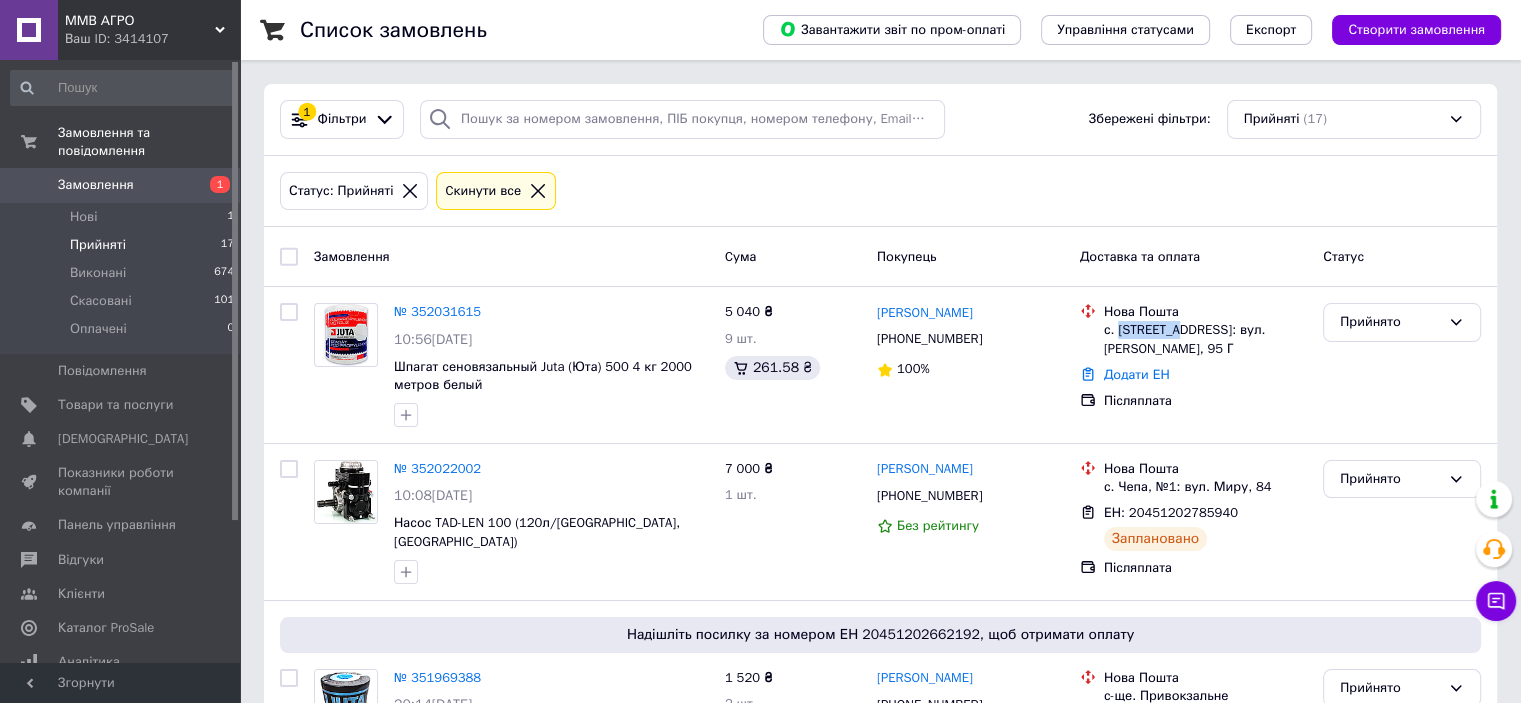 copy on "Катюжанка" 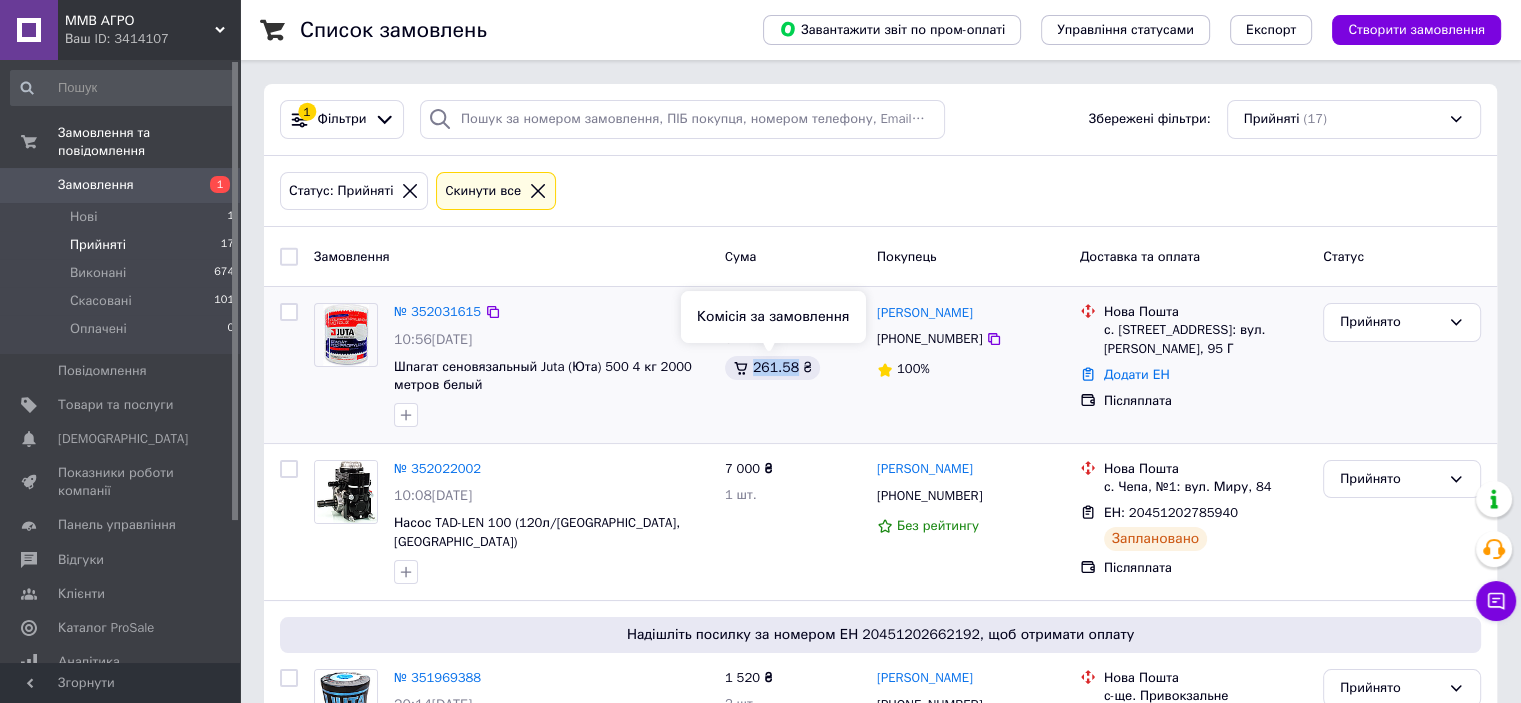 drag, startPoint x: 754, startPoint y: 371, endPoint x: 792, endPoint y: 359, distance: 39.849716 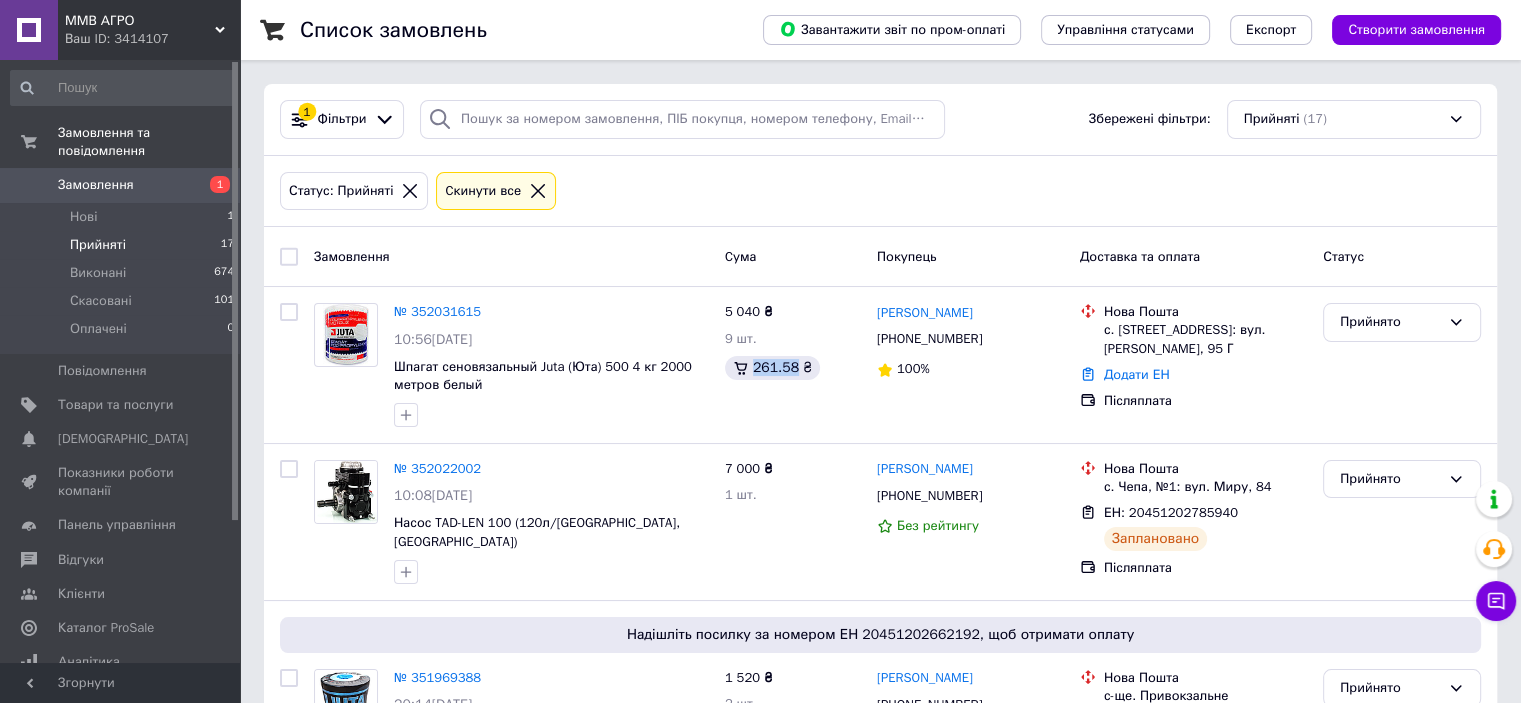 copy on "261.58" 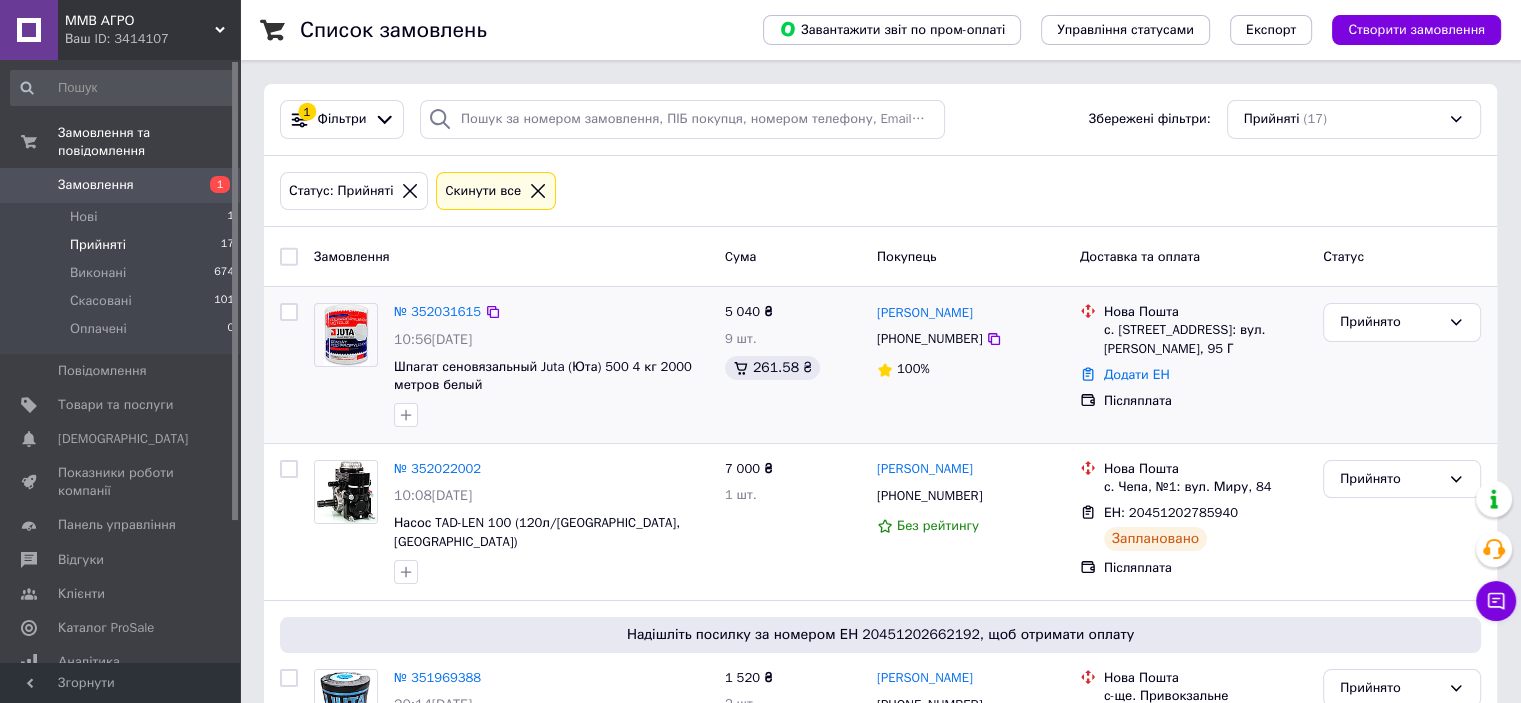 drag, startPoint x: 985, startPoint y: 340, endPoint x: 953, endPoint y: 328, distance: 34.176014 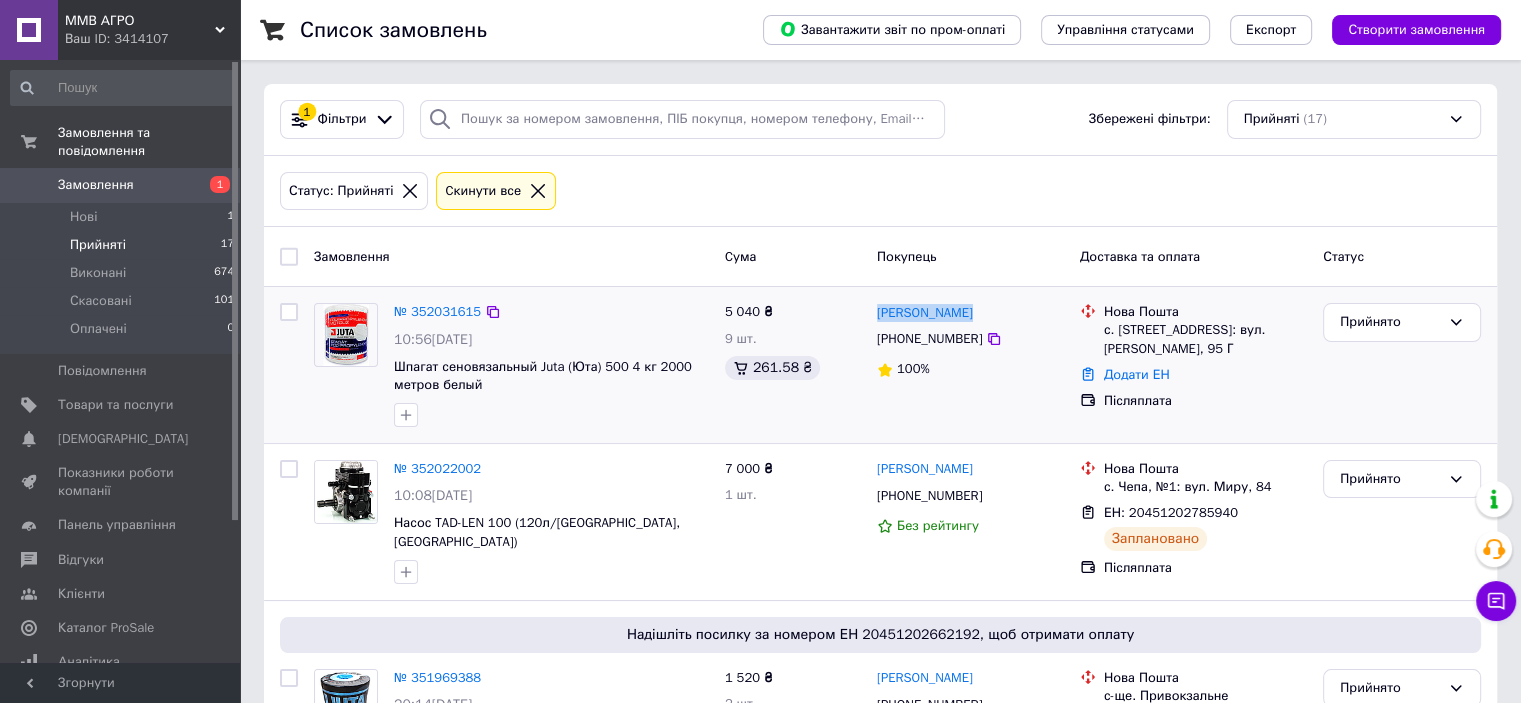 drag, startPoint x: 974, startPoint y: 314, endPoint x: 895, endPoint y: 300, distance: 80.23092 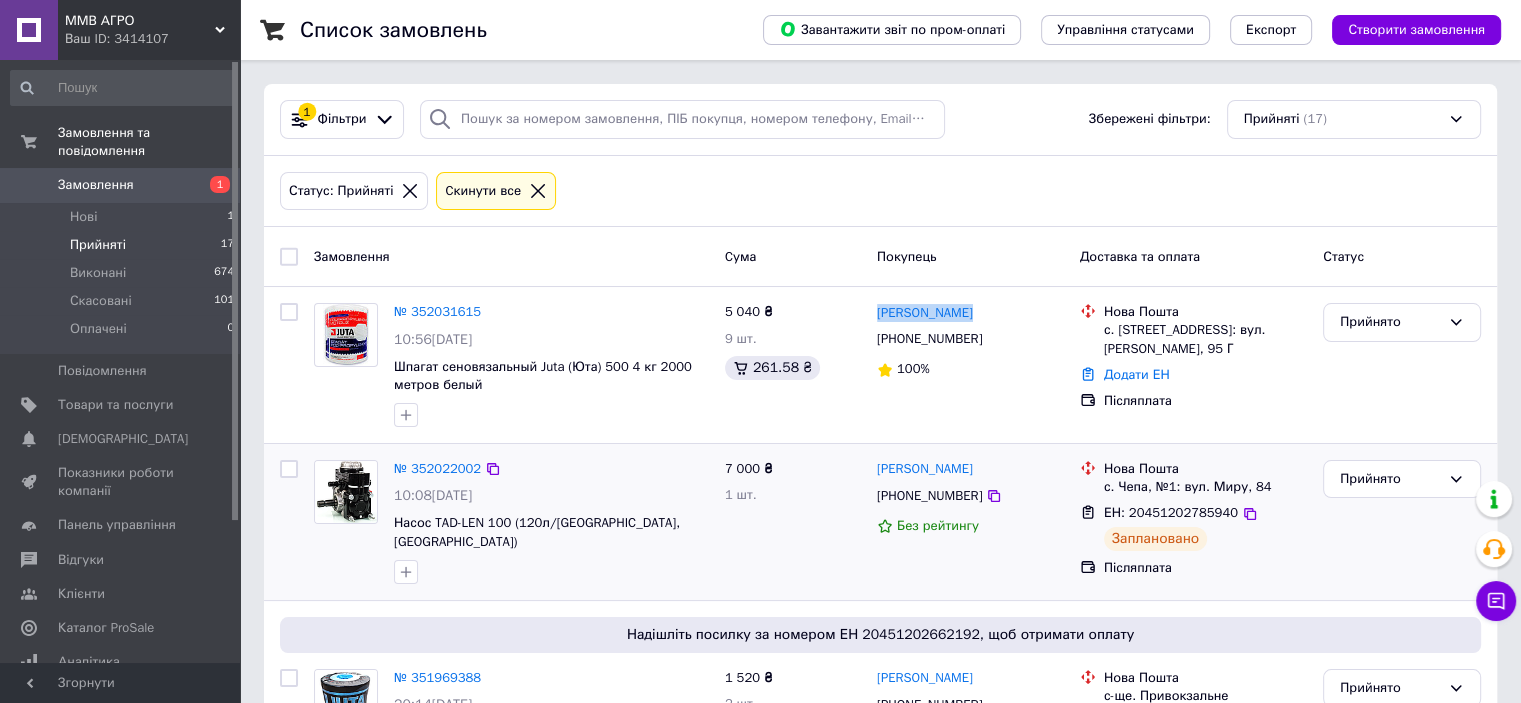 copy on "[PERSON_NAME]" 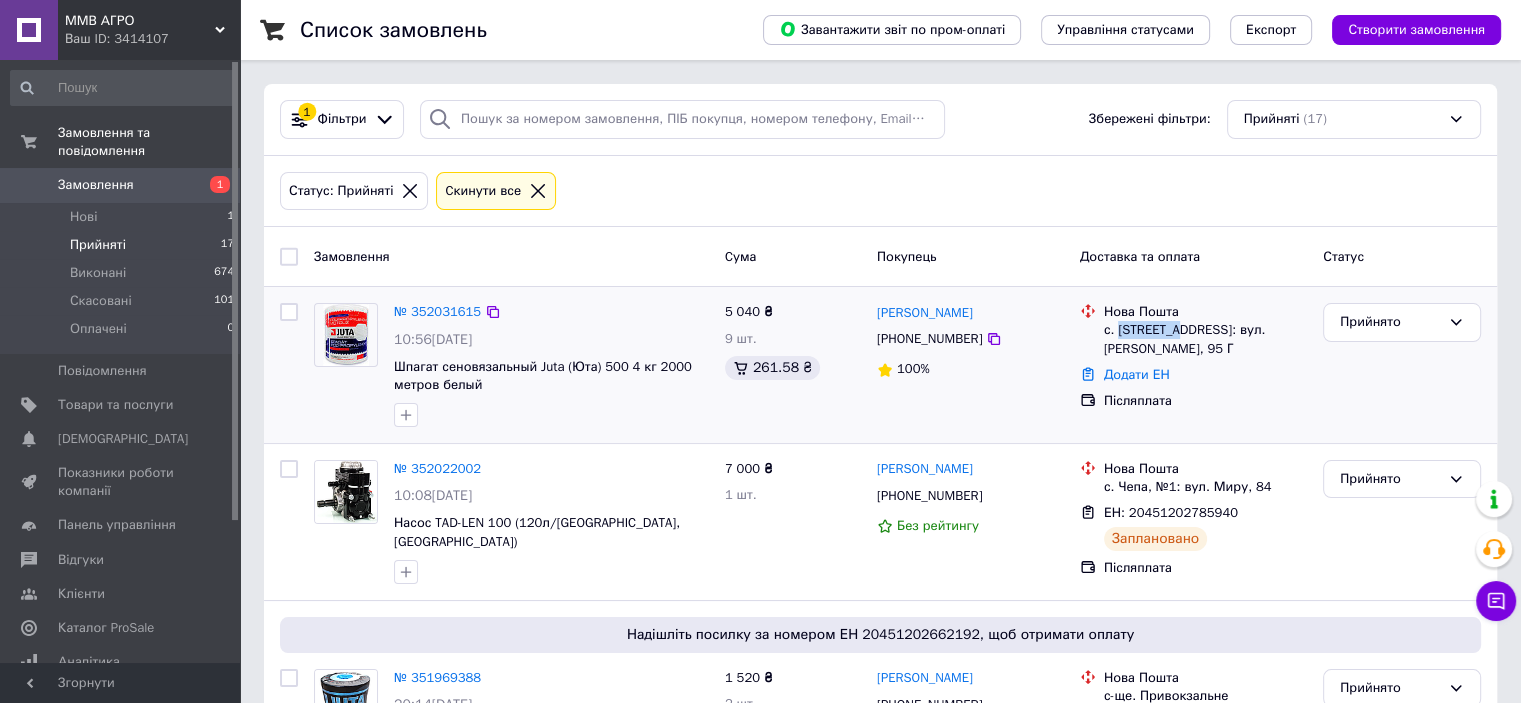 click on "с. [STREET_ADDRESS]: вул. [PERSON_NAME], 95 Г" at bounding box center [1205, 339] 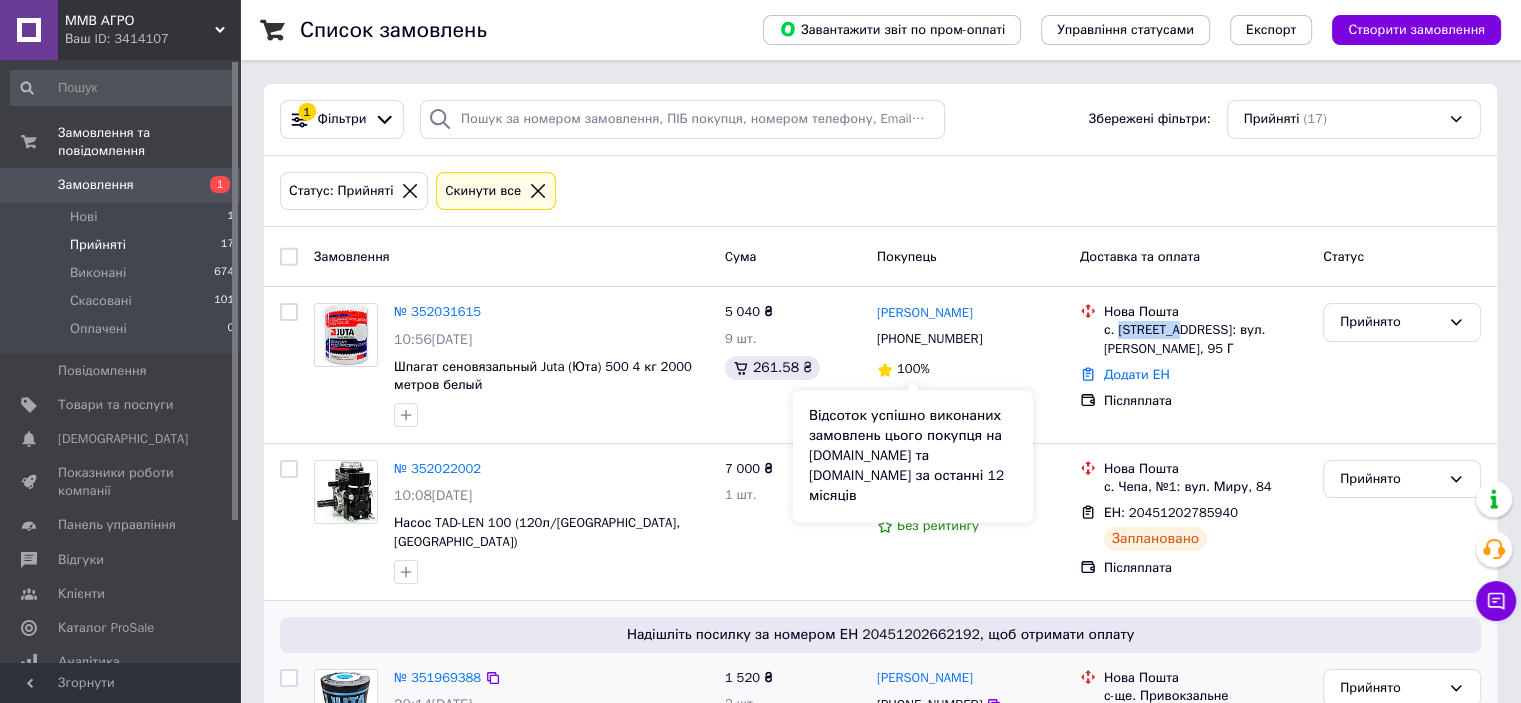 copy on "Катюжанка" 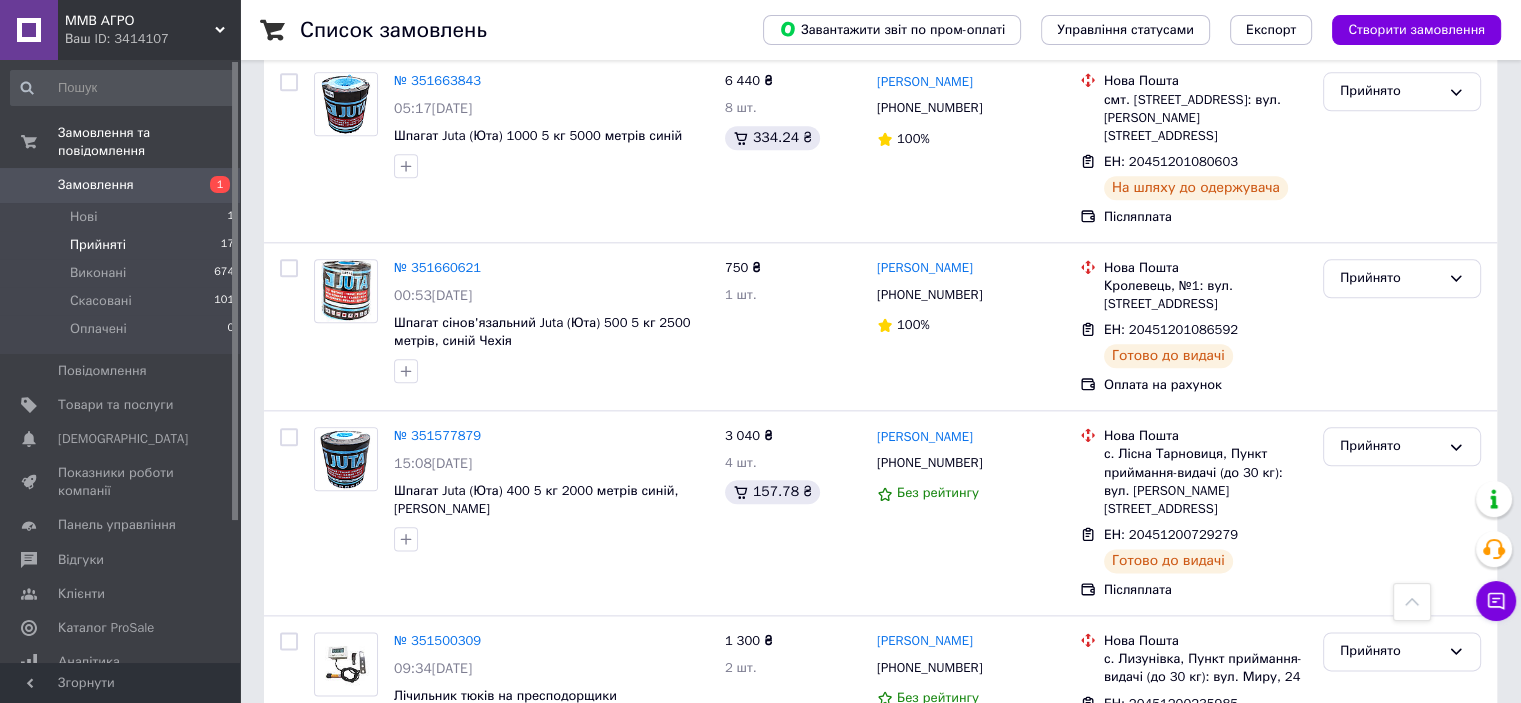 scroll, scrollTop: 2059, scrollLeft: 0, axis: vertical 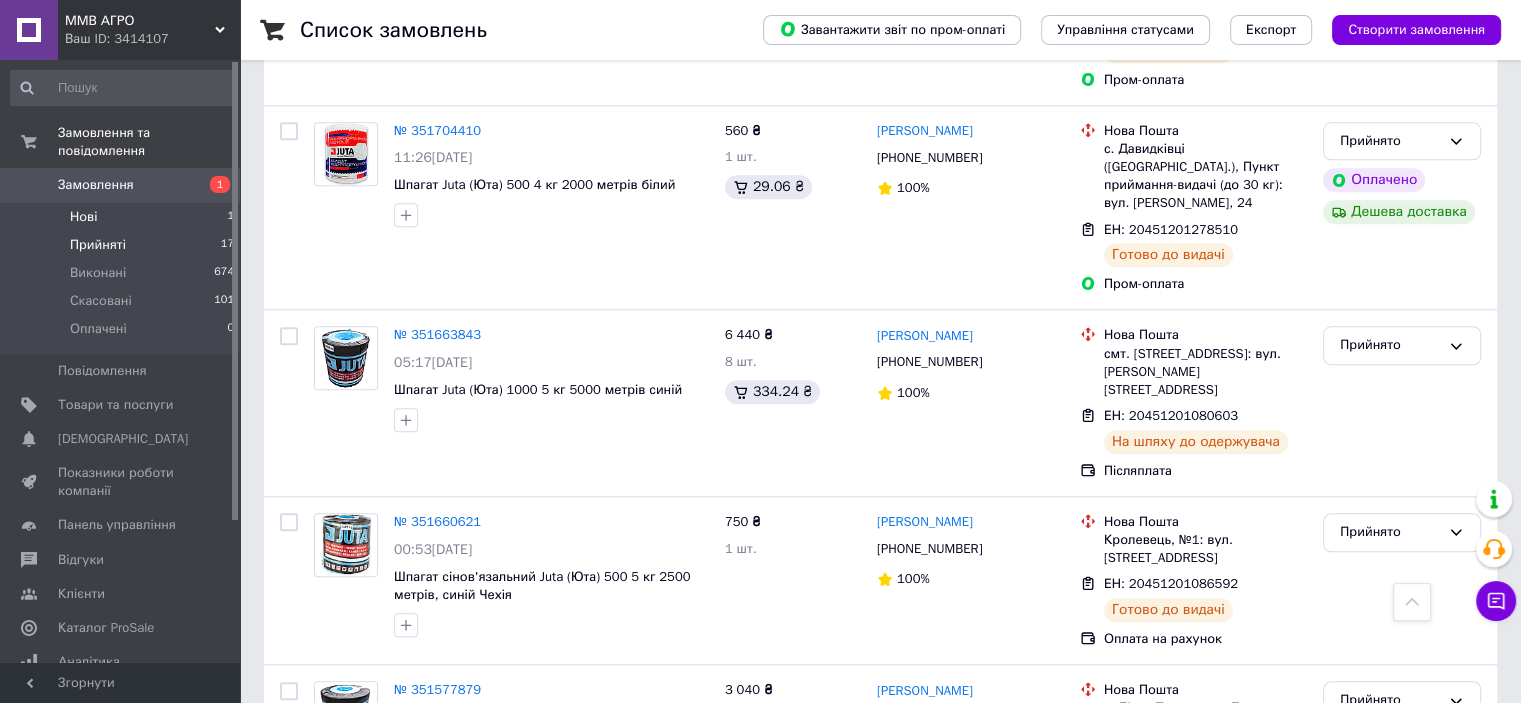 click on "Нові 1" at bounding box center [123, 217] 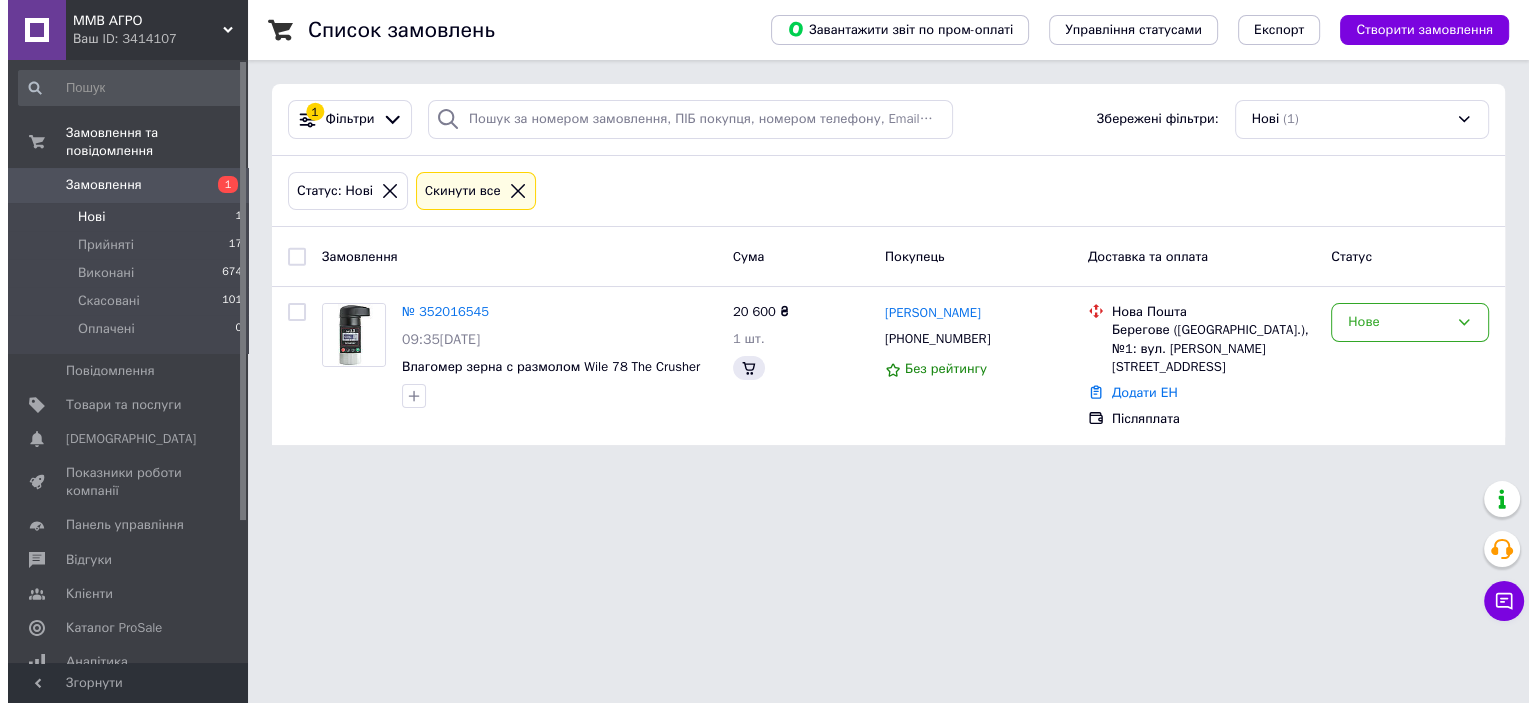 scroll, scrollTop: 0, scrollLeft: 0, axis: both 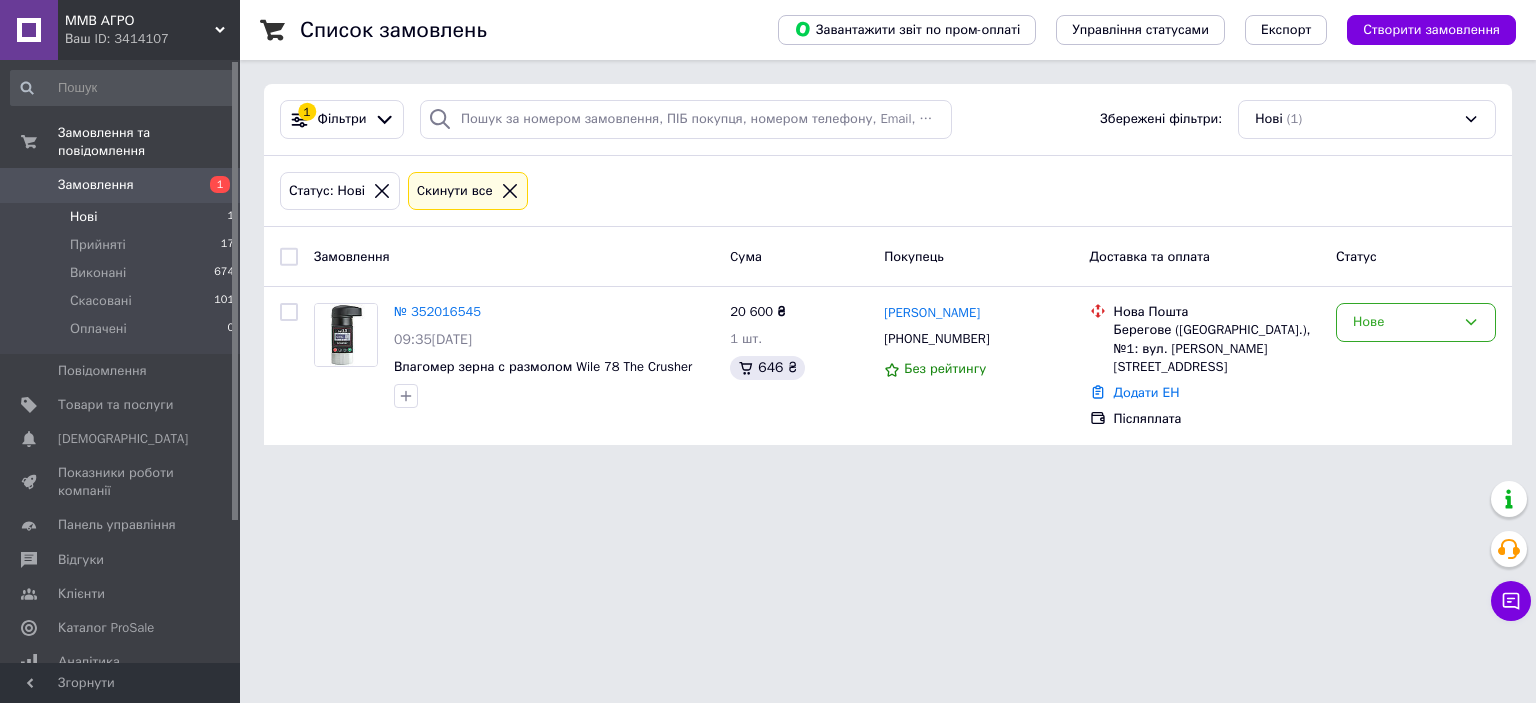 click on "ММВ АГРО Ваш ID: 3414107 Сайт ММВ АГРО Кабінет покупця Перевірити стан системи Сторінка на порталі Довідка Вийти Замовлення та повідомлення Замовлення 1 Нові 1 Прийняті 17 Виконані 674 Скасовані 101 Оплачені 0 Повідомлення 0 Товари та послуги Сповіщення 0 0 Показники роботи компанії Панель управління Відгуки Клієнти Каталог ProSale Аналітика Управління сайтом Гаманець компанії Маркет Налаштування Тарифи та рахунки Prom топ Згорнути
Список замовлень   Завантажити звіт по пром-оплаті Управління статусами 1" at bounding box center [768, 234] 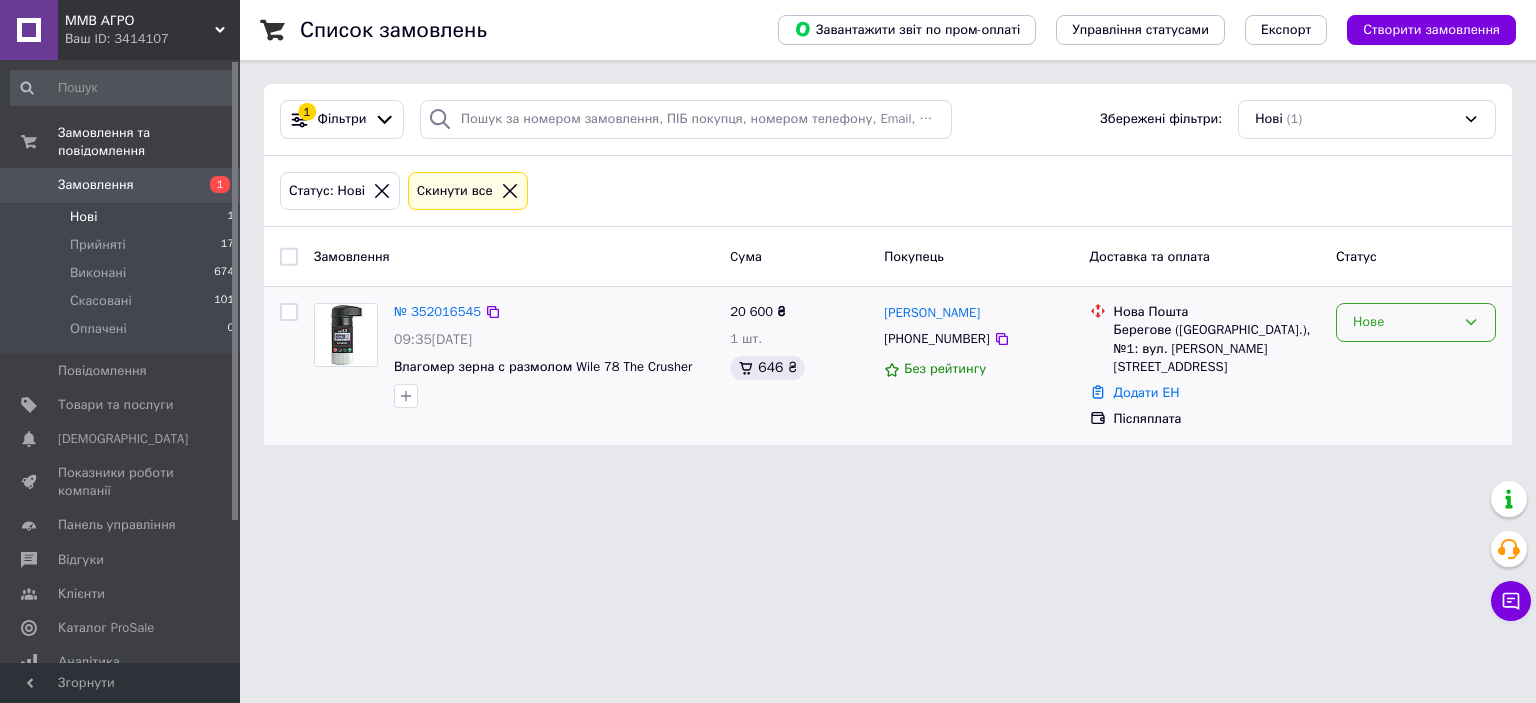 click on "Нове" at bounding box center [1404, 322] 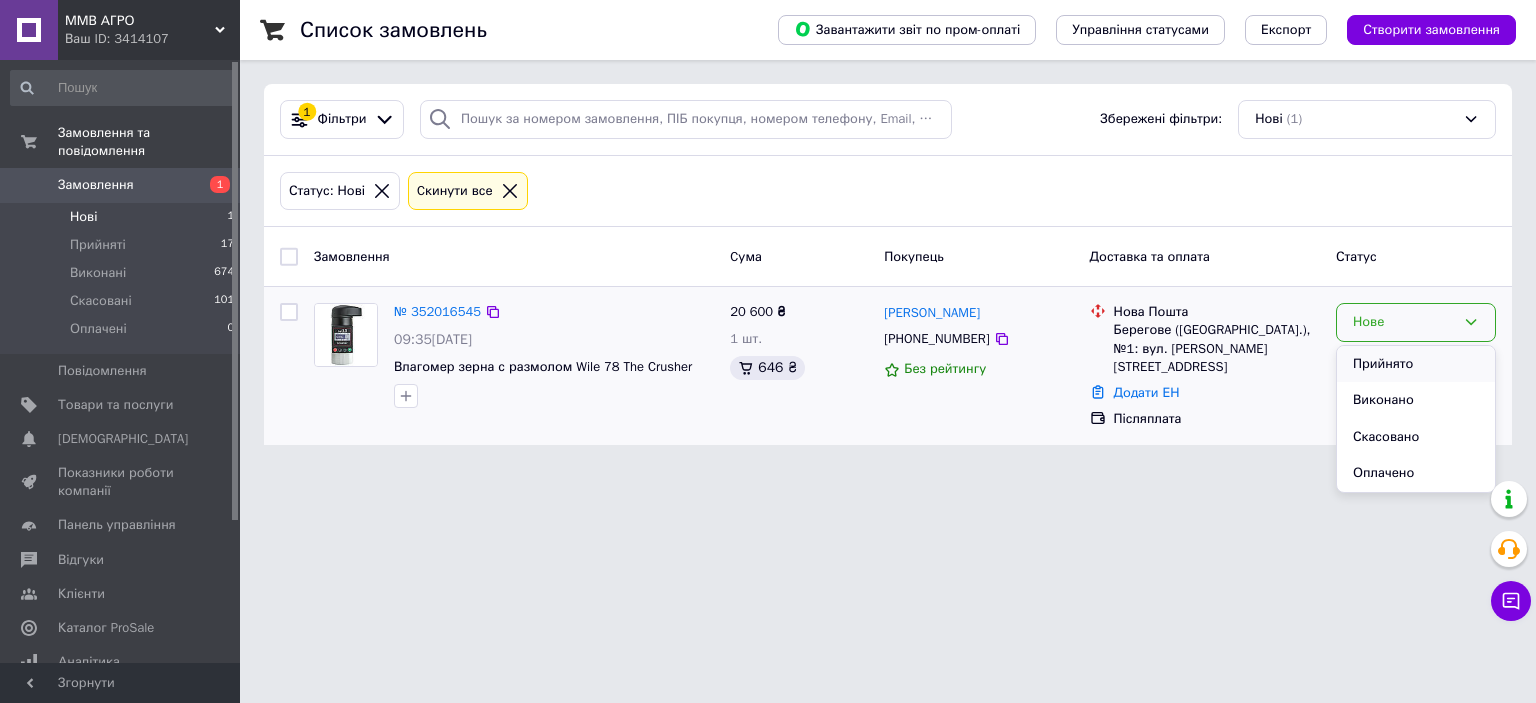 click on "Прийнято" at bounding box center (1416, 364) 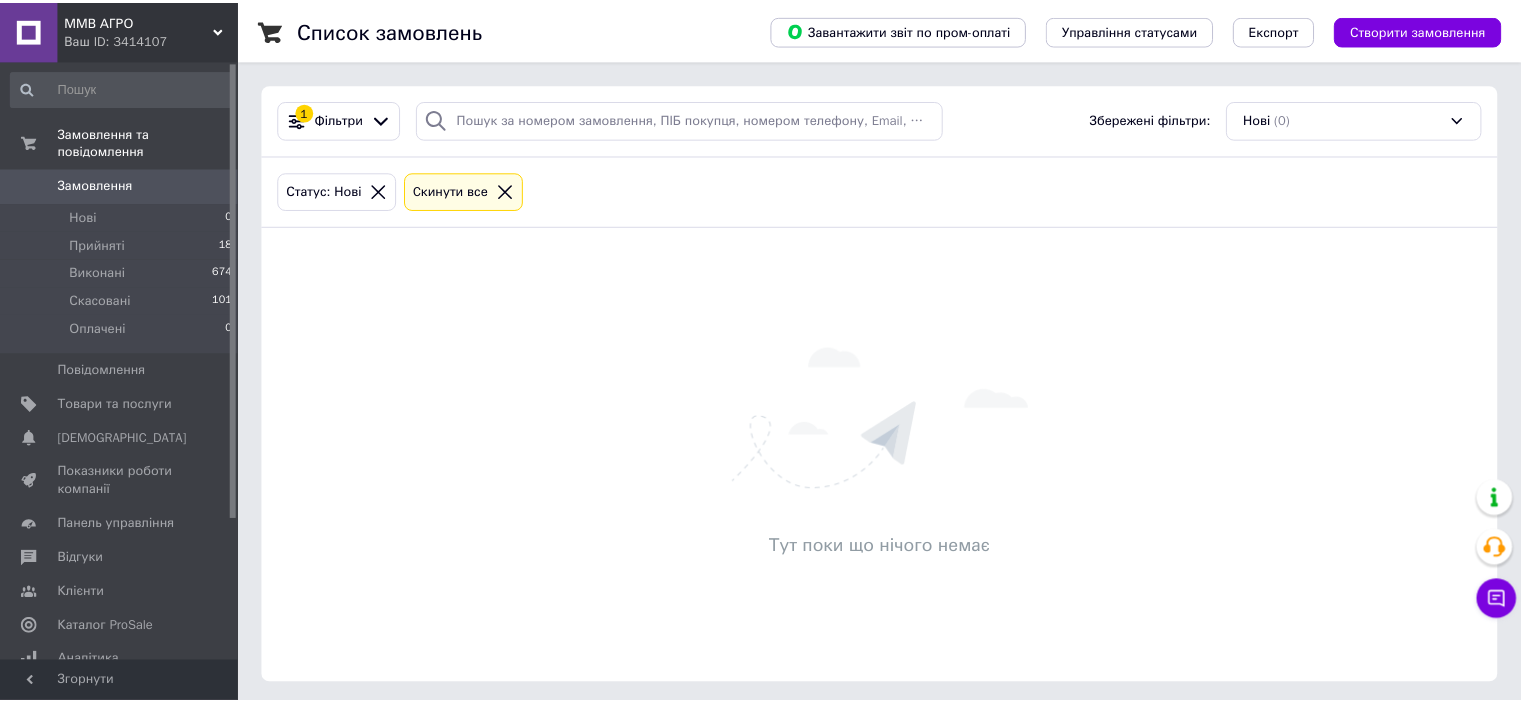 scroll, scrollTop: 0, scrollLeft: 0, axis: both 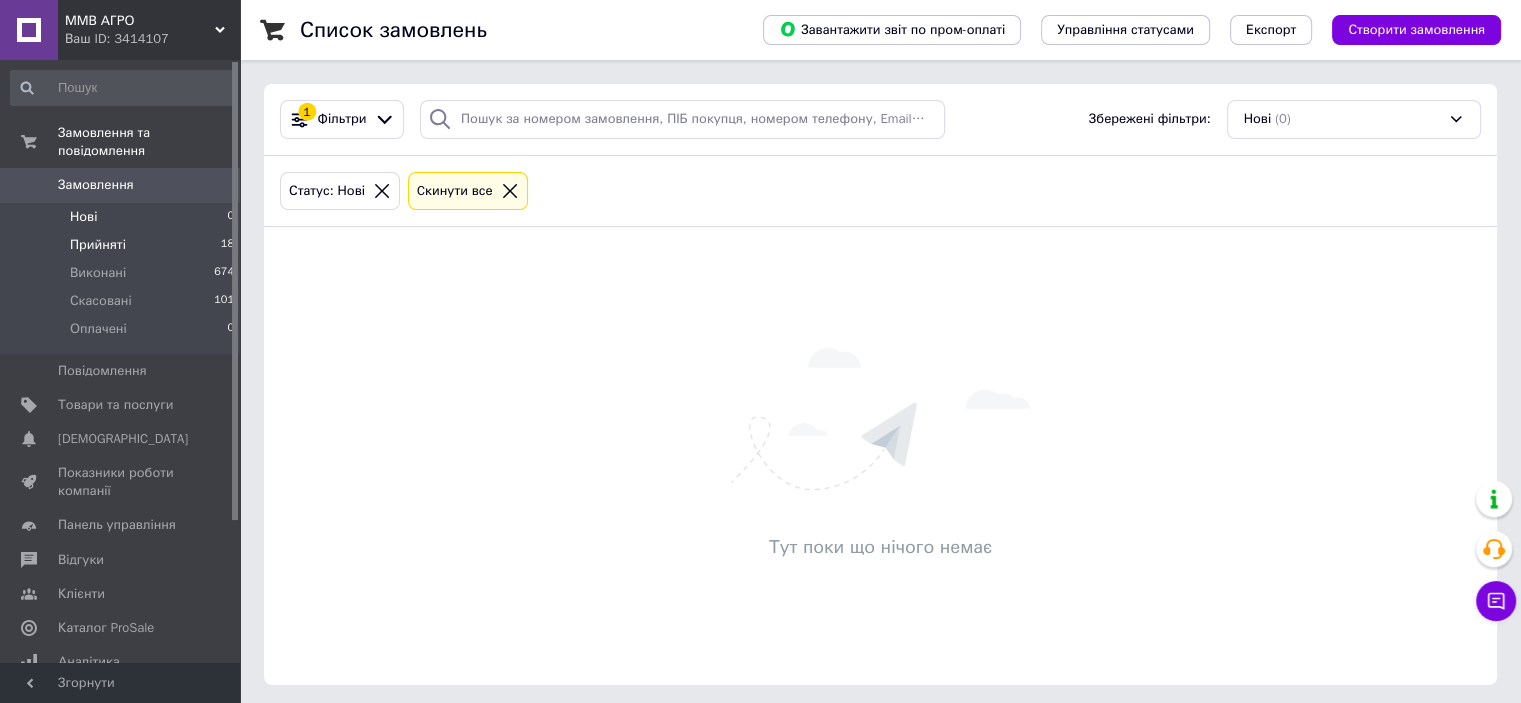 click on "Прийняті 18" at bounding box center [123, 245] 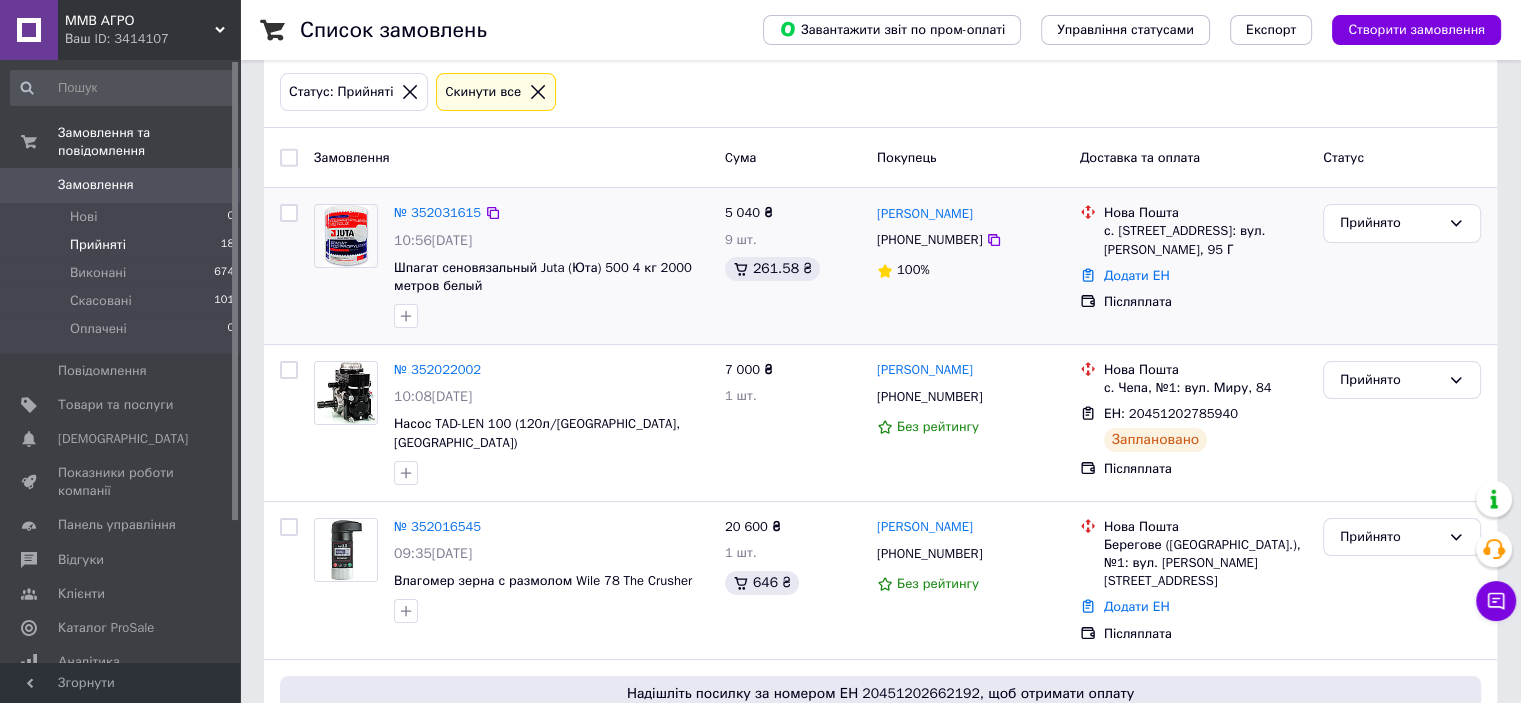 scroll, scrollTop: 100, scrollLeft: 0, axis: vertical 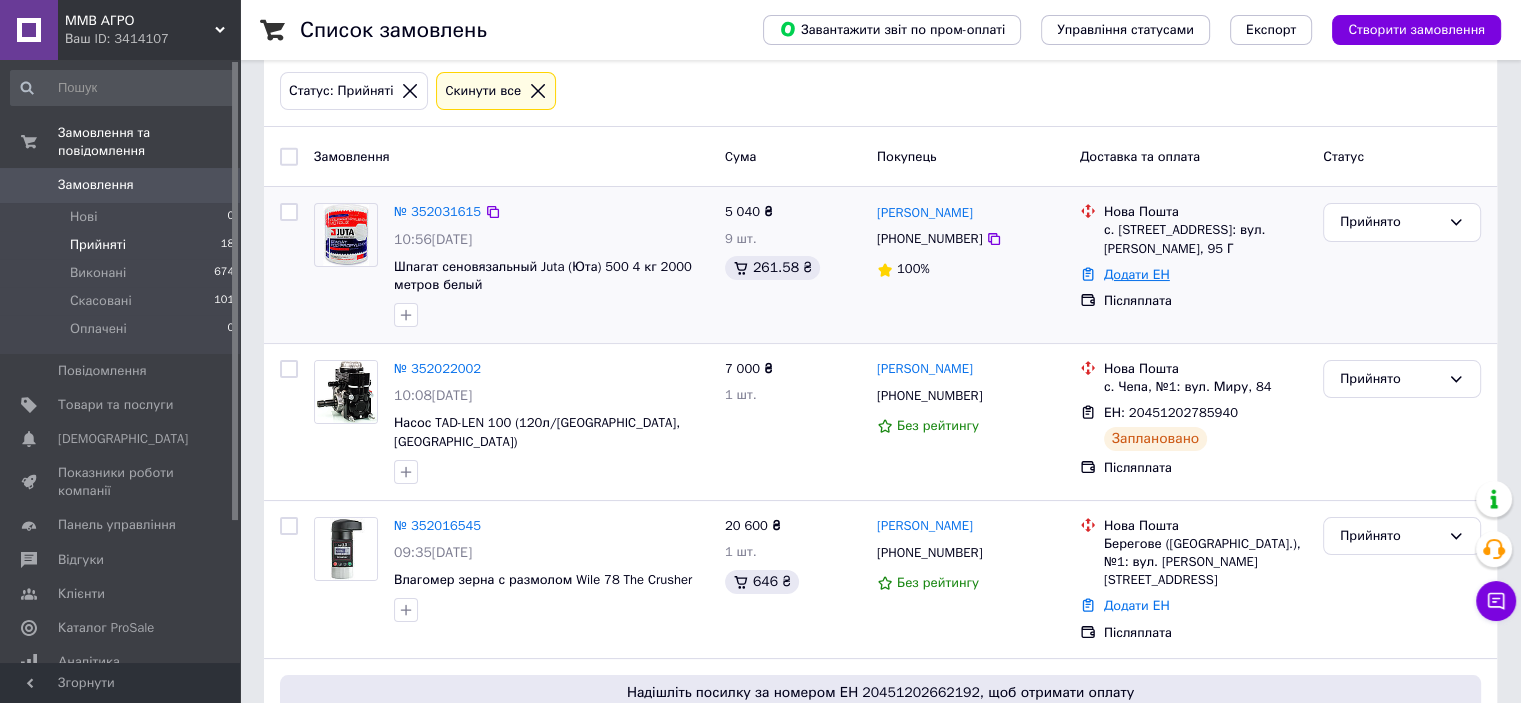 click on "Додати ЕН" at bounding box center (1137, 274) 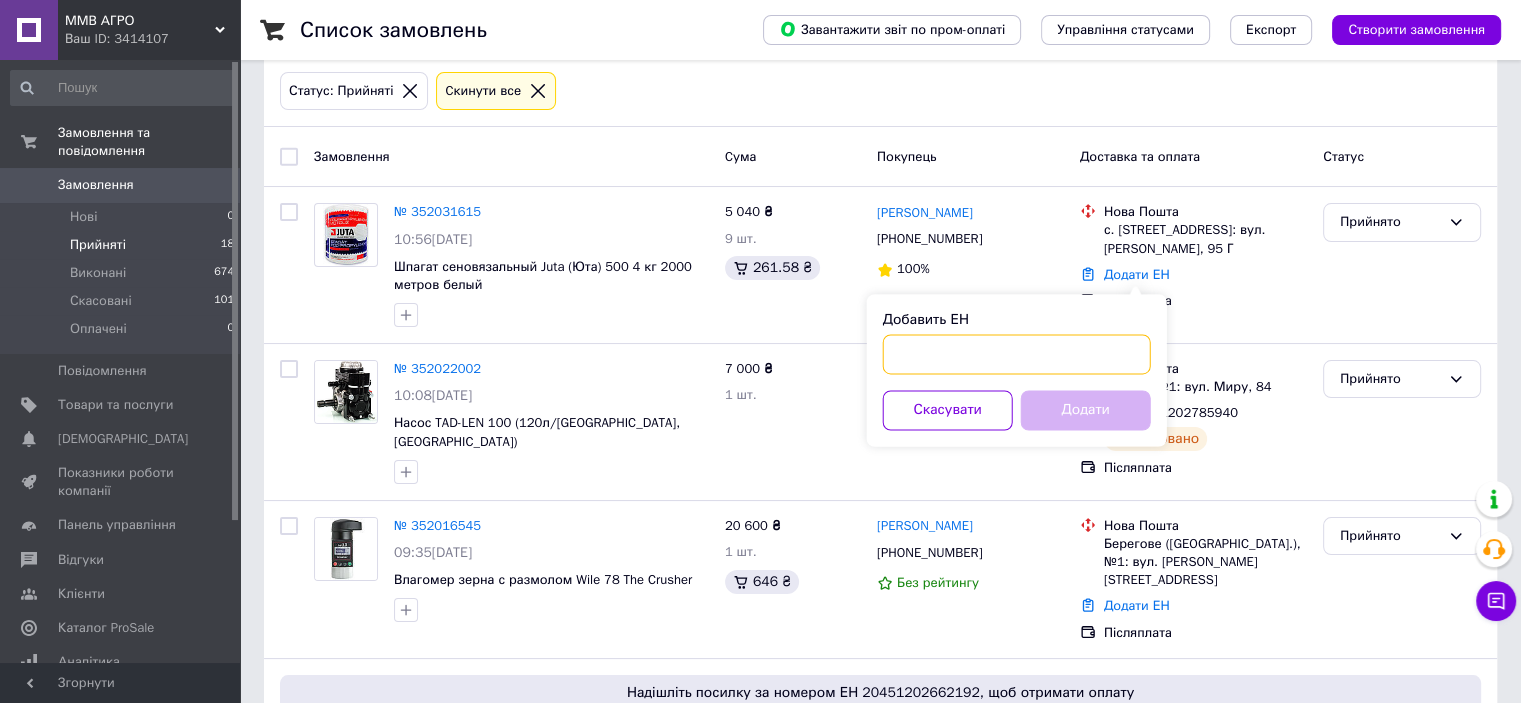 click on "Добавить ЕН" at bounding box center [1017, 354] 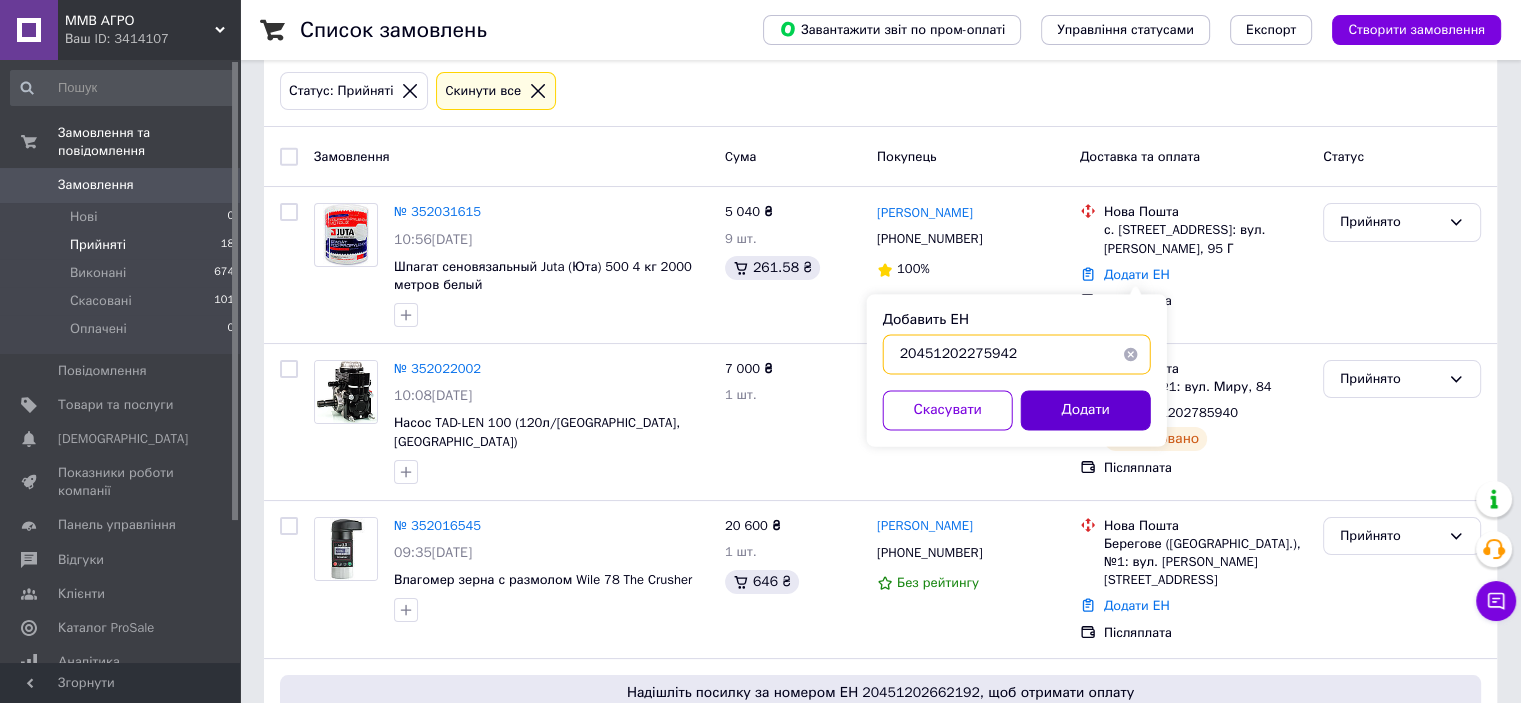 type on "20451202275942" 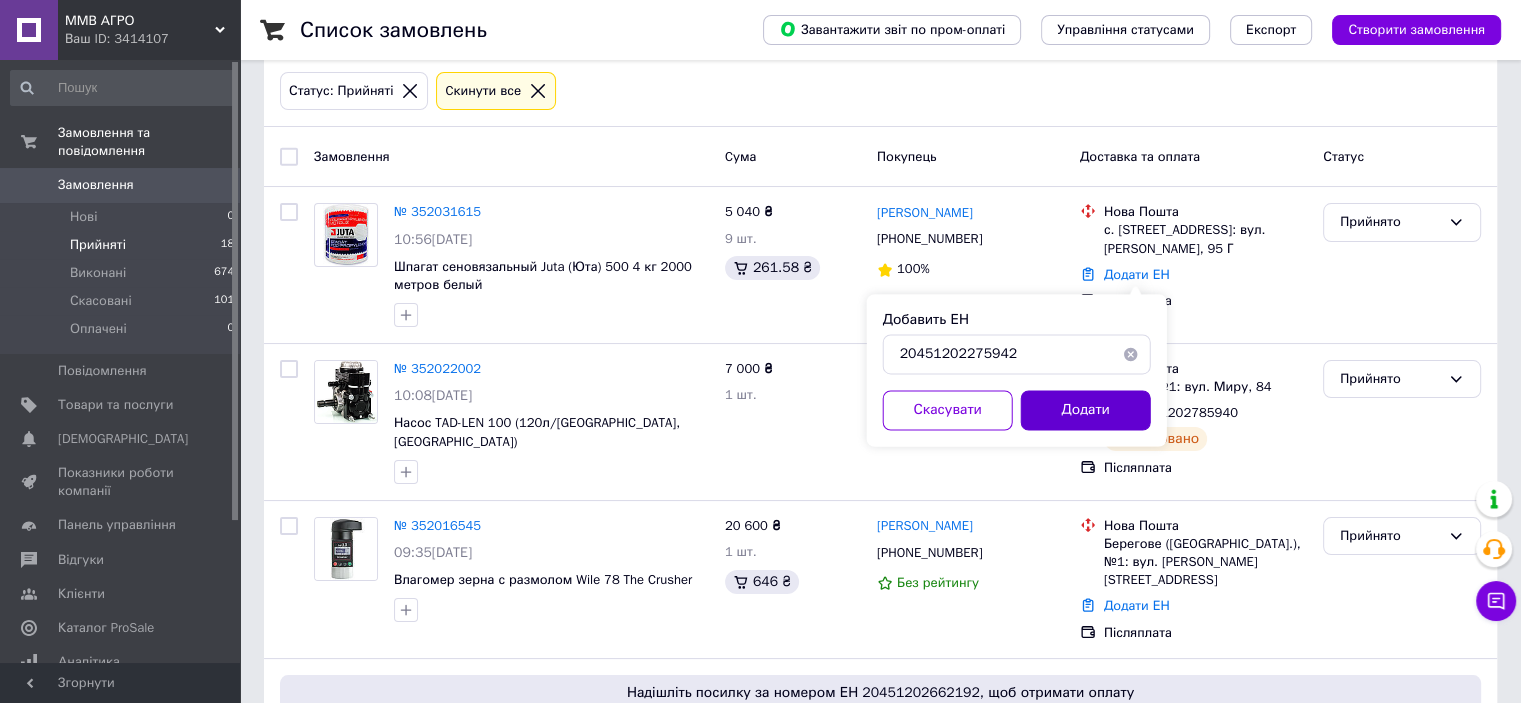 click on "Додати" at bounding box center (1086, 410) 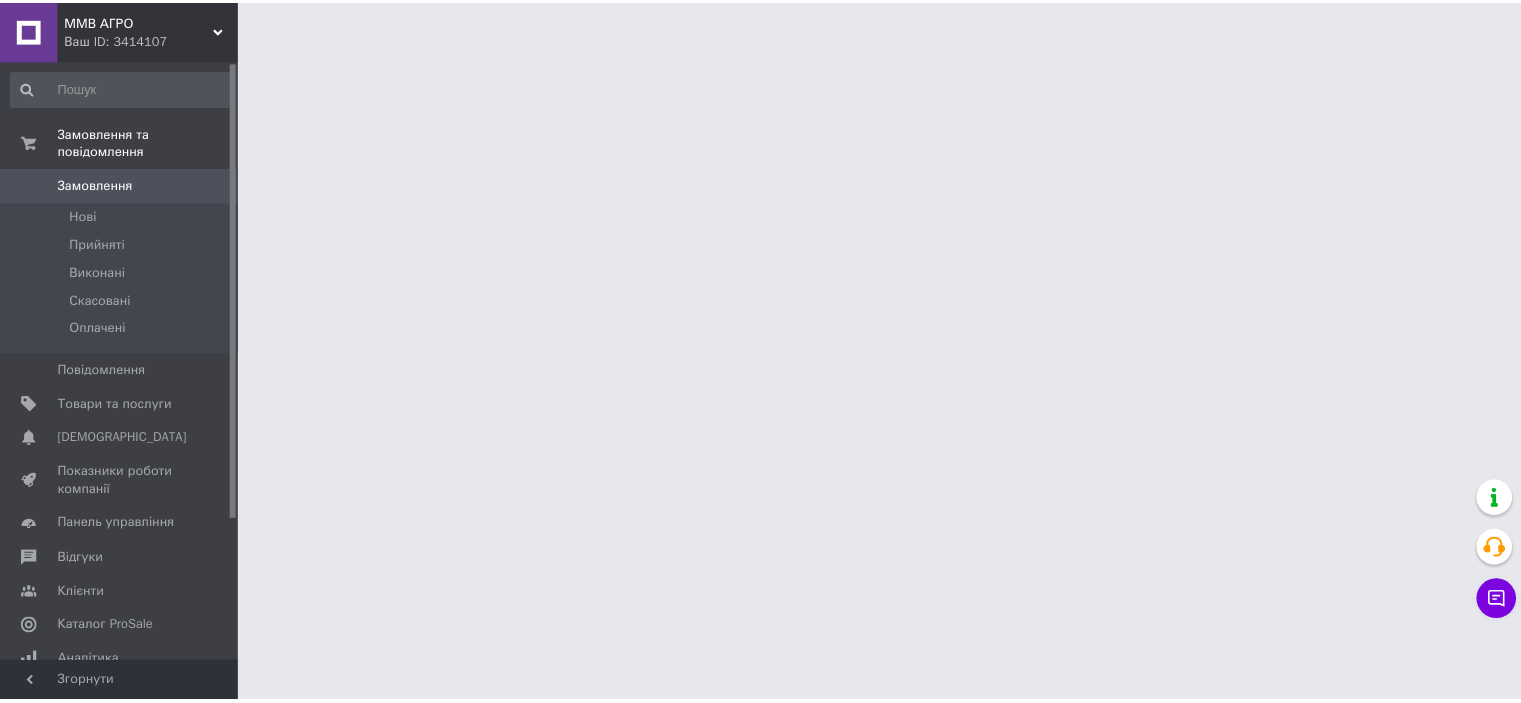 scroll, scrollTop: 0, scrollLeft: 0, axis: both 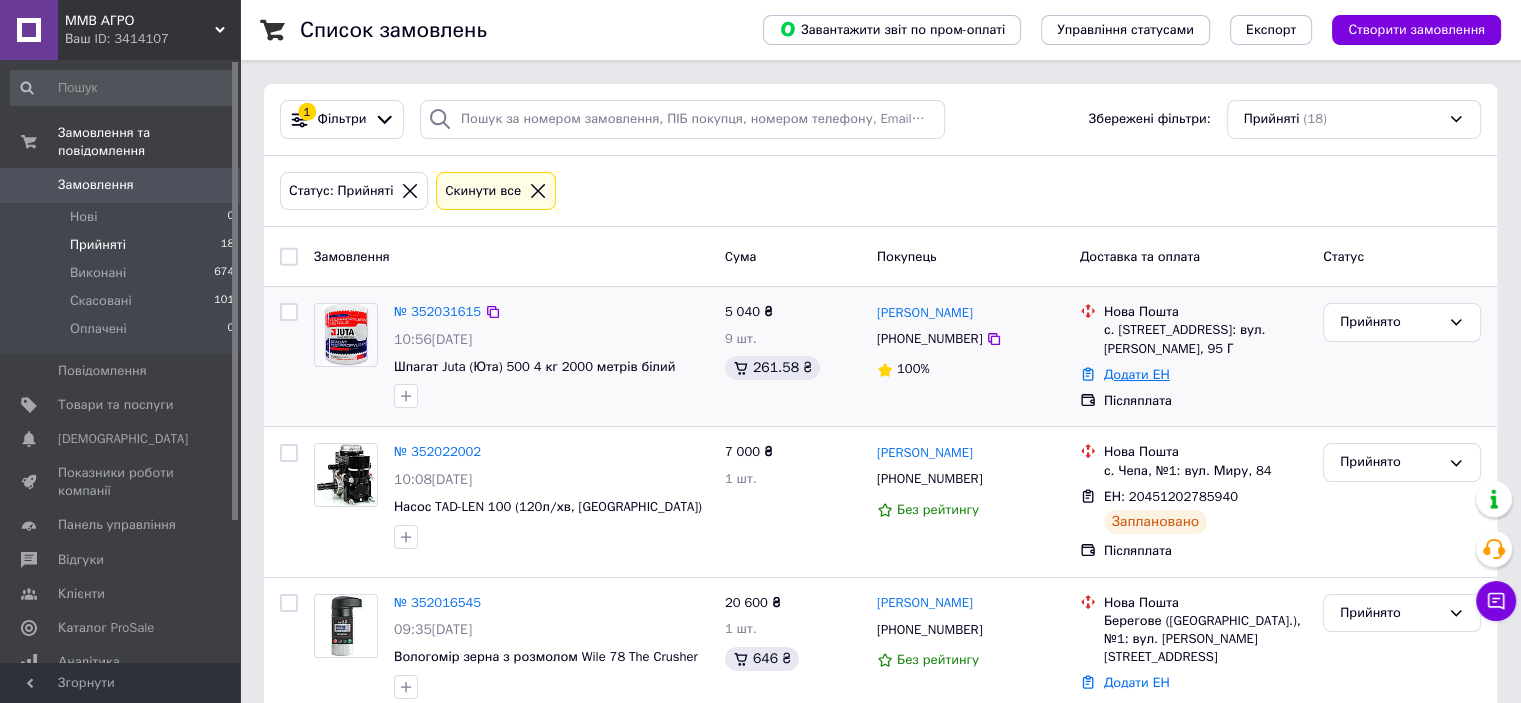 click on "Додати ЕН" at bounding box center [1137, 374] 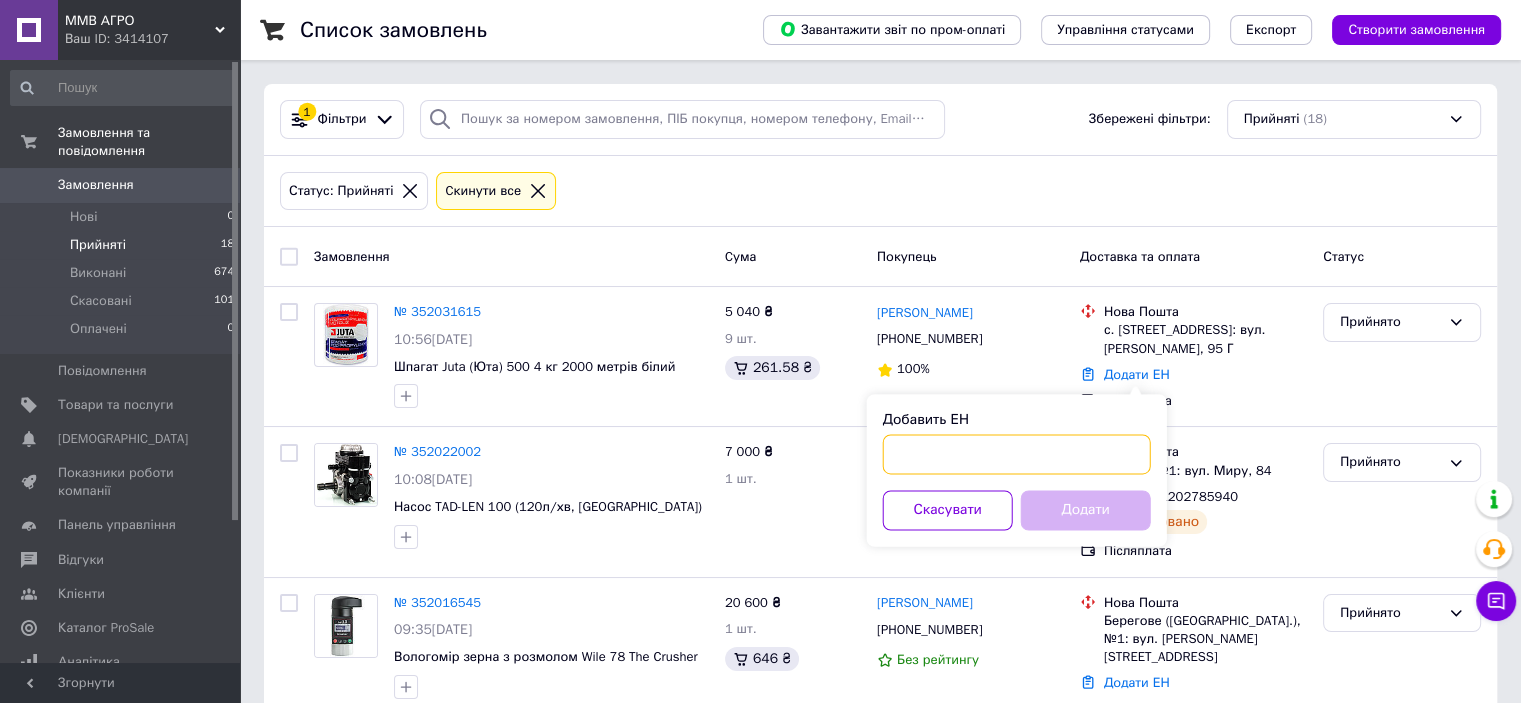 click on "Добавить ЕН" at bounding box center (1017, 454) 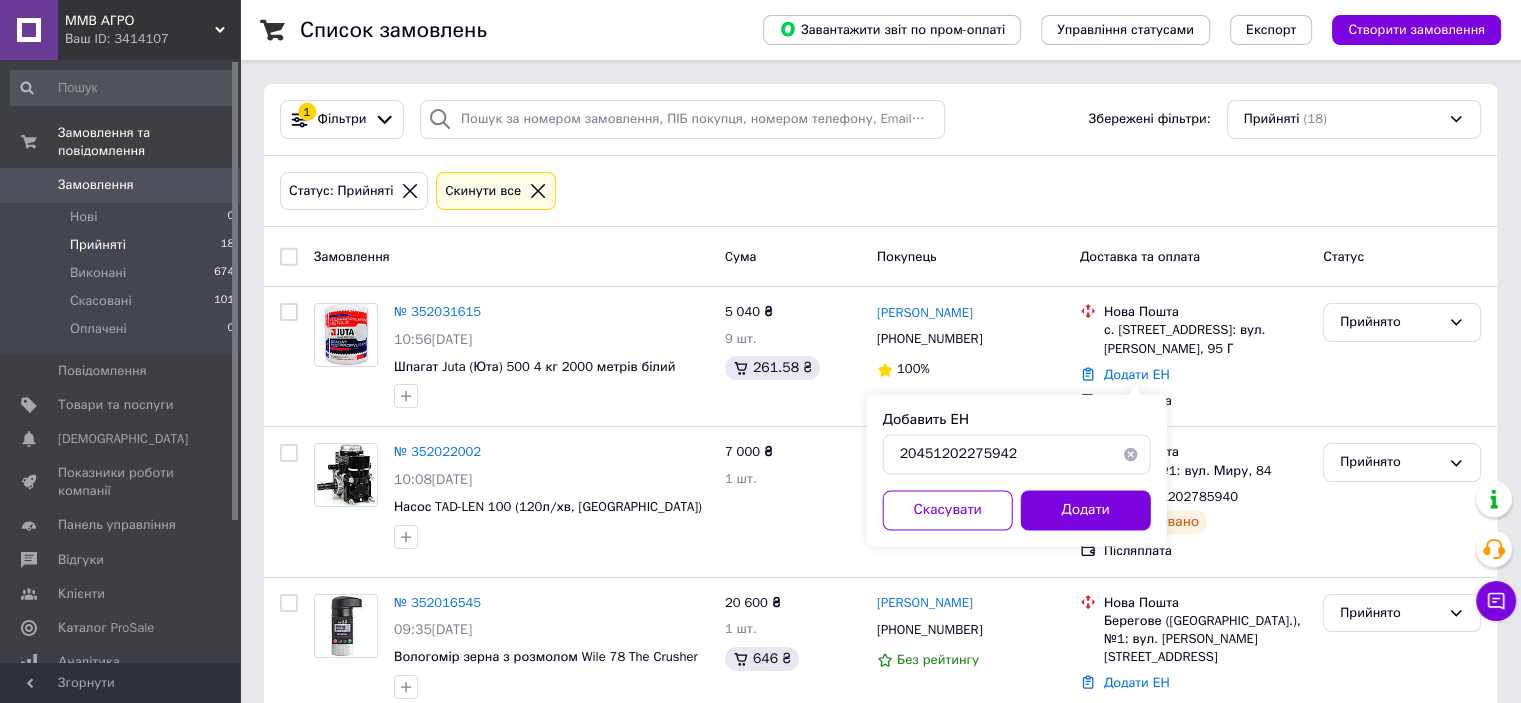 click on "Додати" at bounding box center [1086, 510] 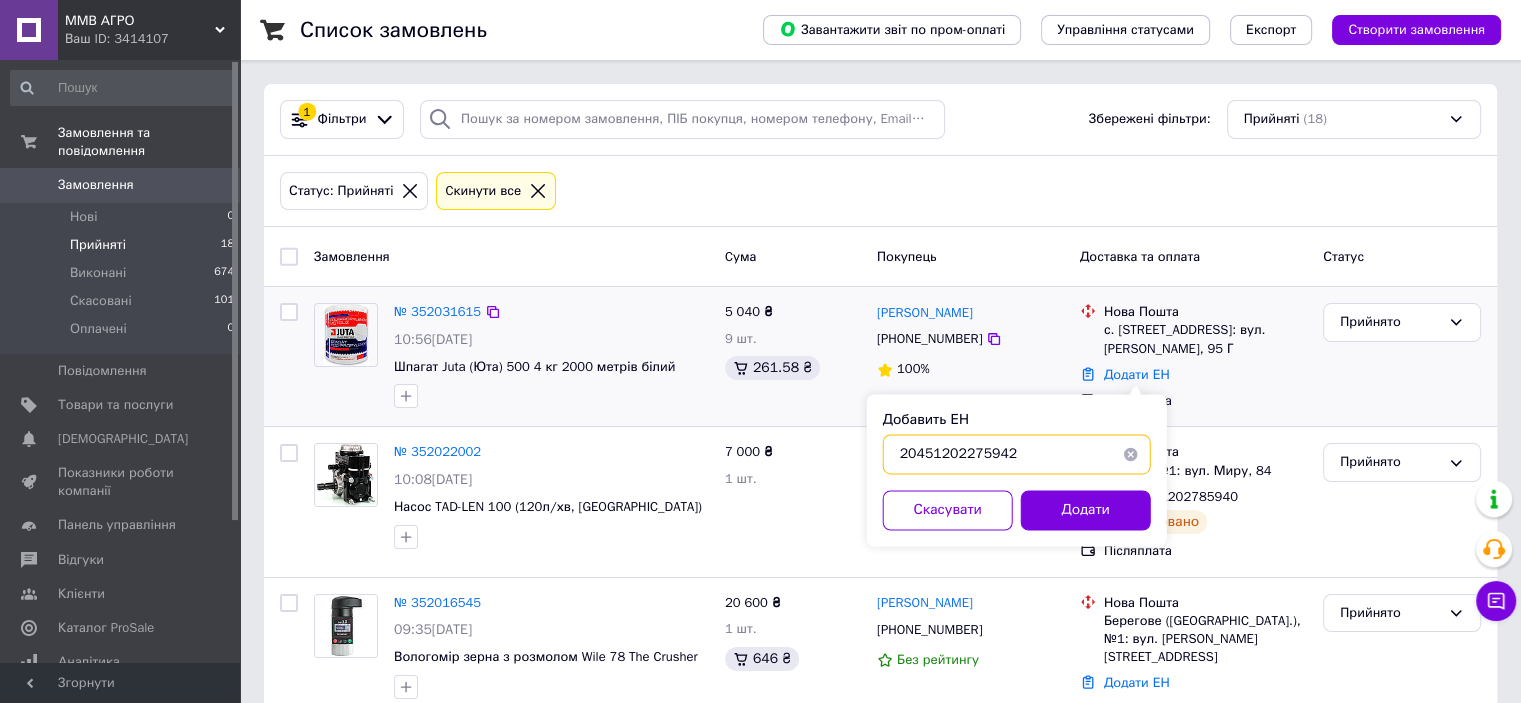 drag, startPoint x: 1017, startPoint y: 452, endPoint x: 893, endPoint y: 424, distance: 127.12199 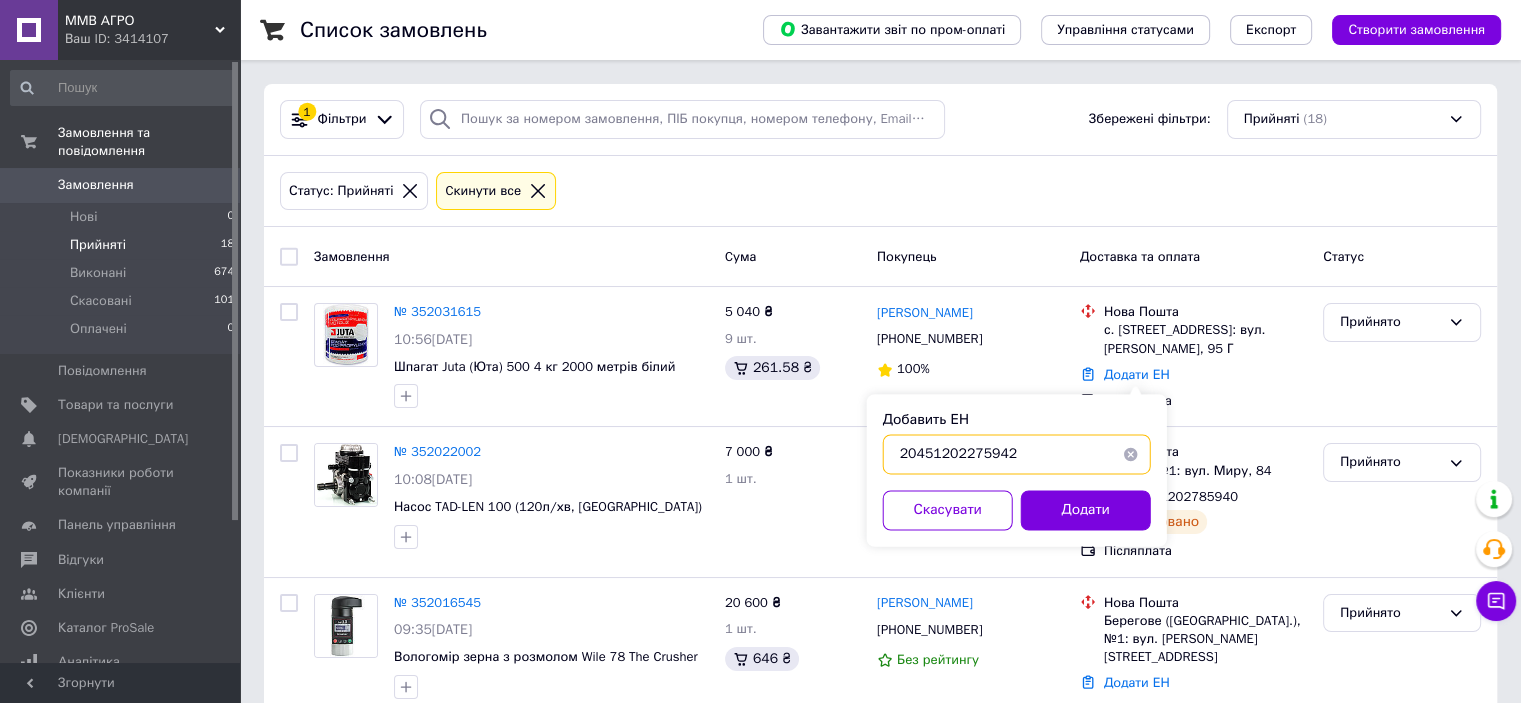paste on "848715" 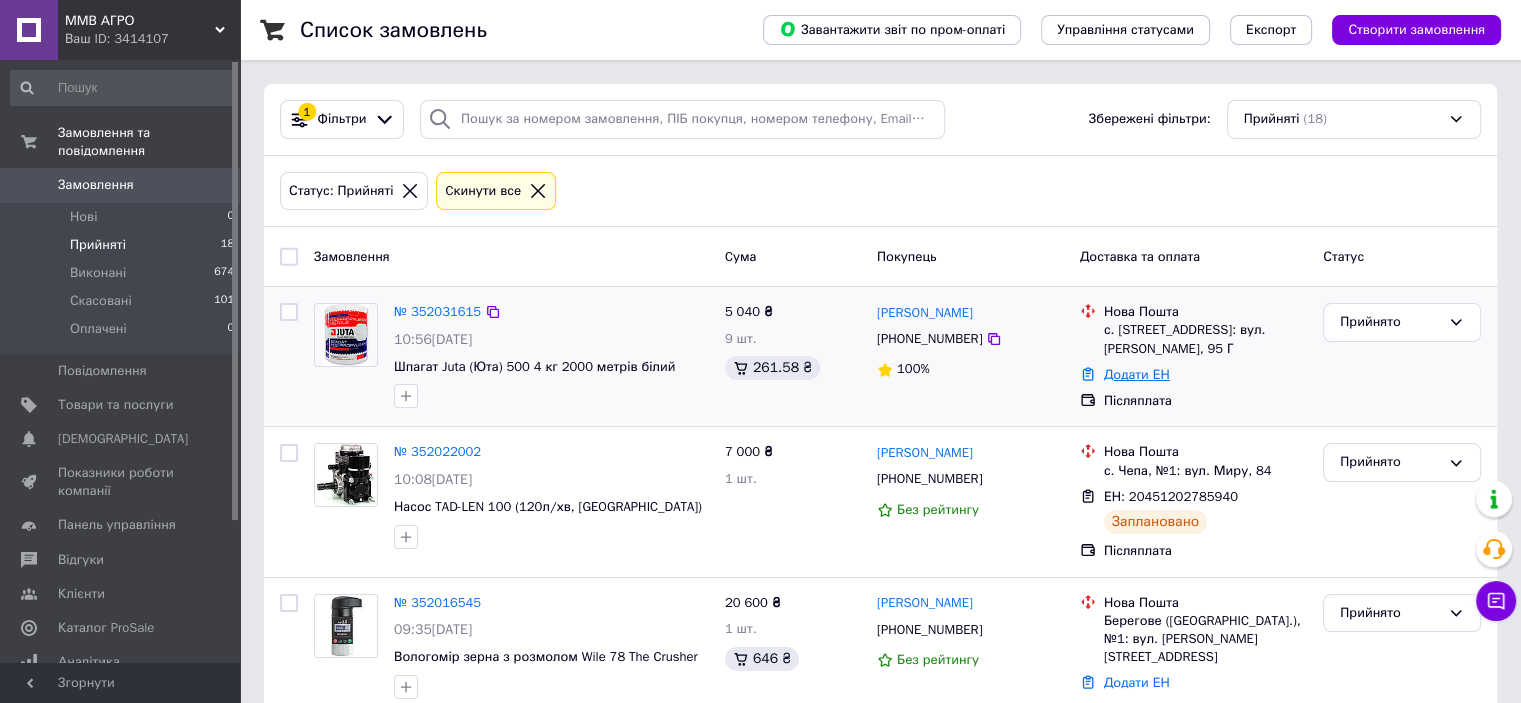 click on "Додати ЕН" at bounding box center [1137, 374] 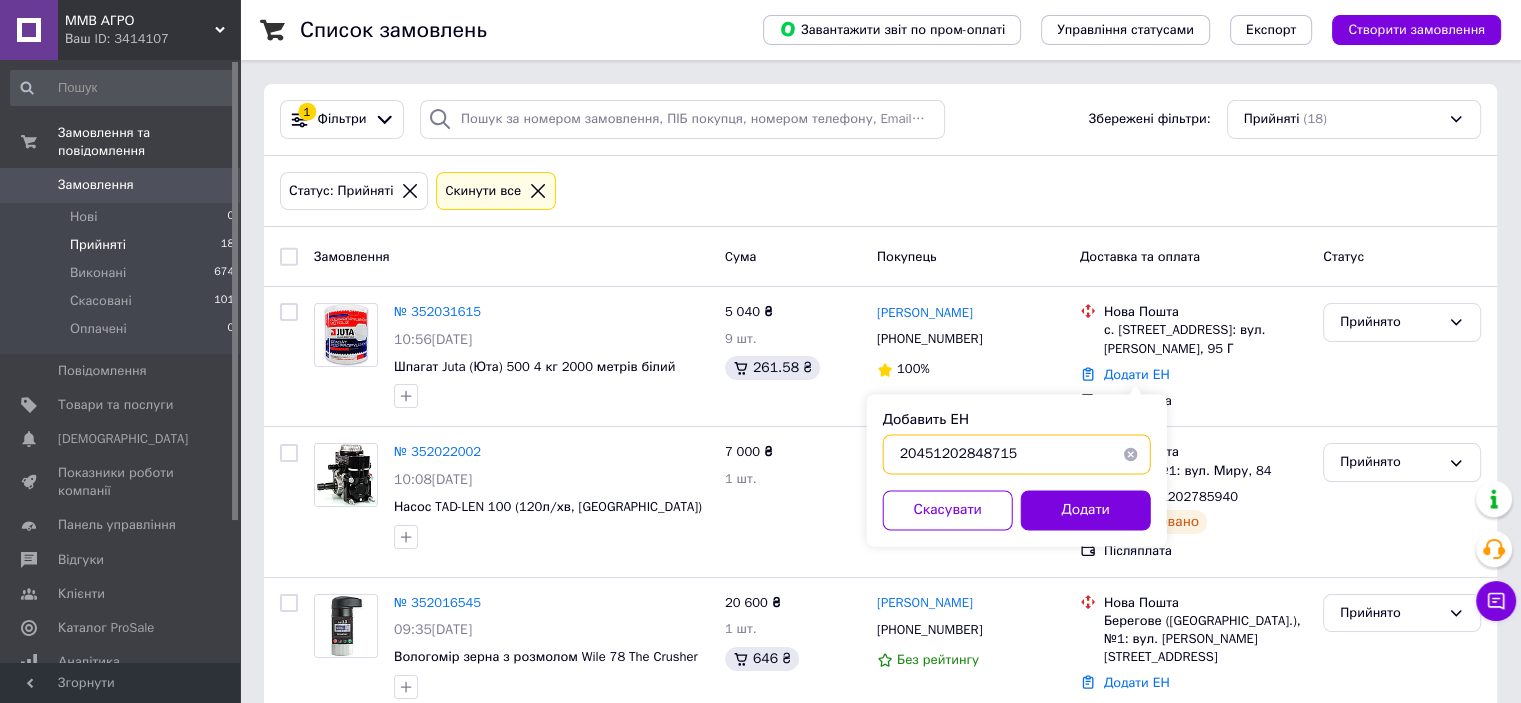 click on "20451202848715" at bounding box center (1017, 454) 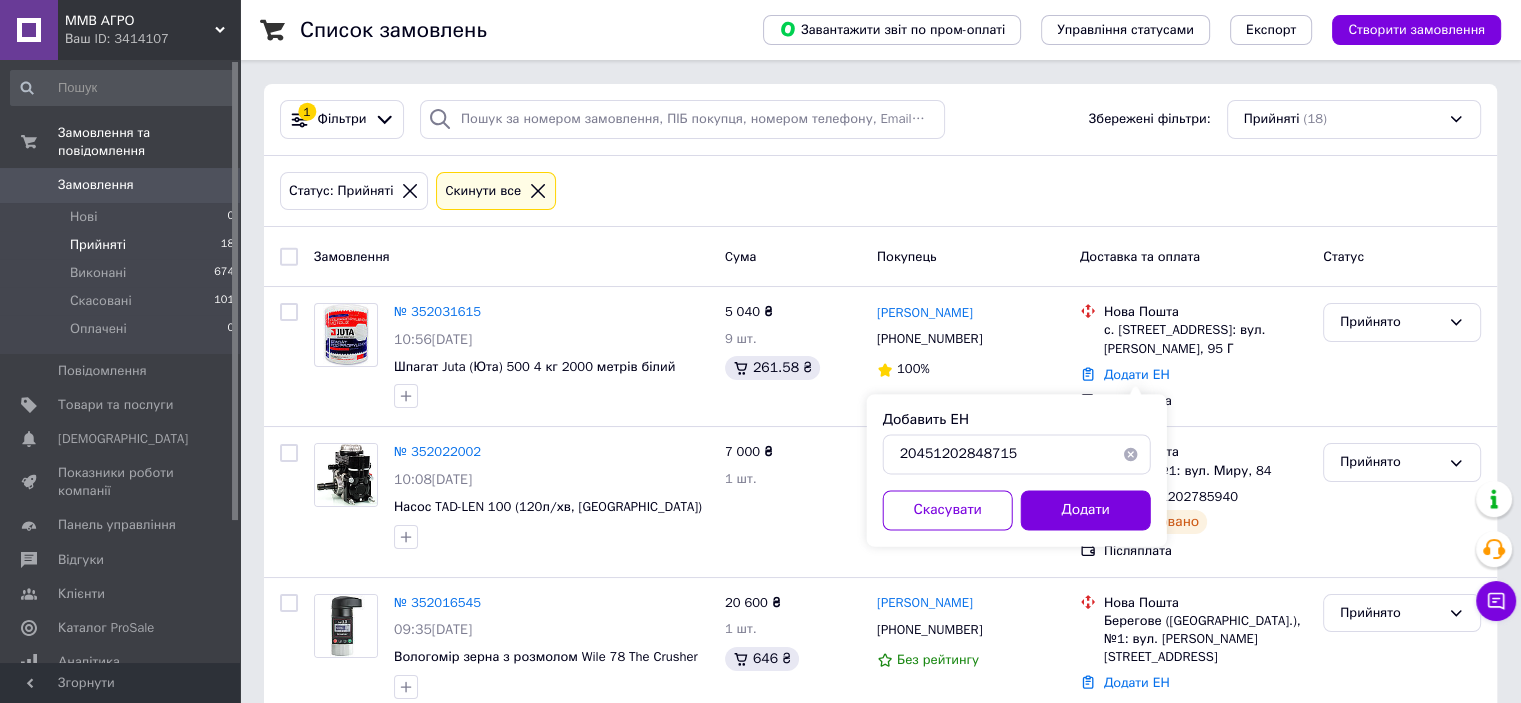 click on "Додати" at bounding box center [1086, 510] 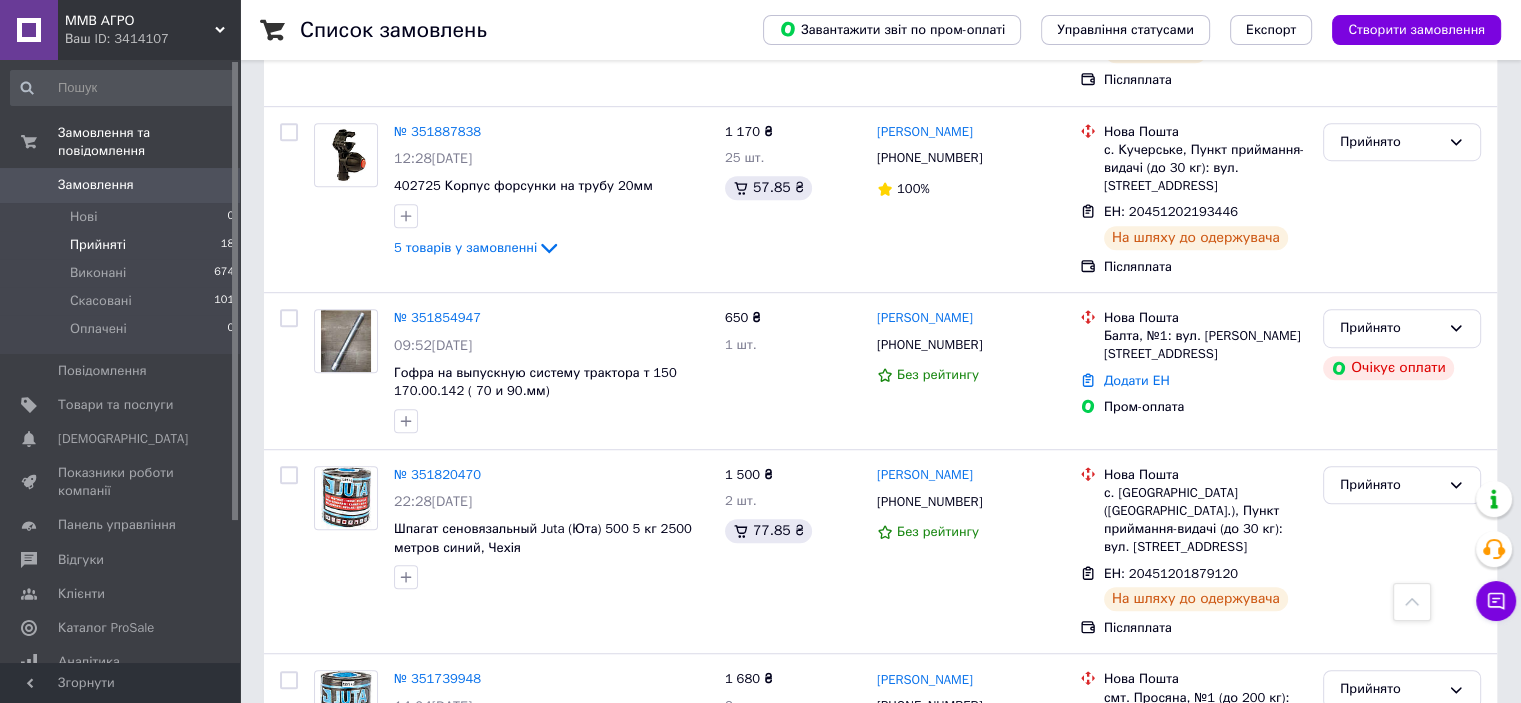 scroll, scrollTop: 1300, scrollLeft: 0, axis: vertical 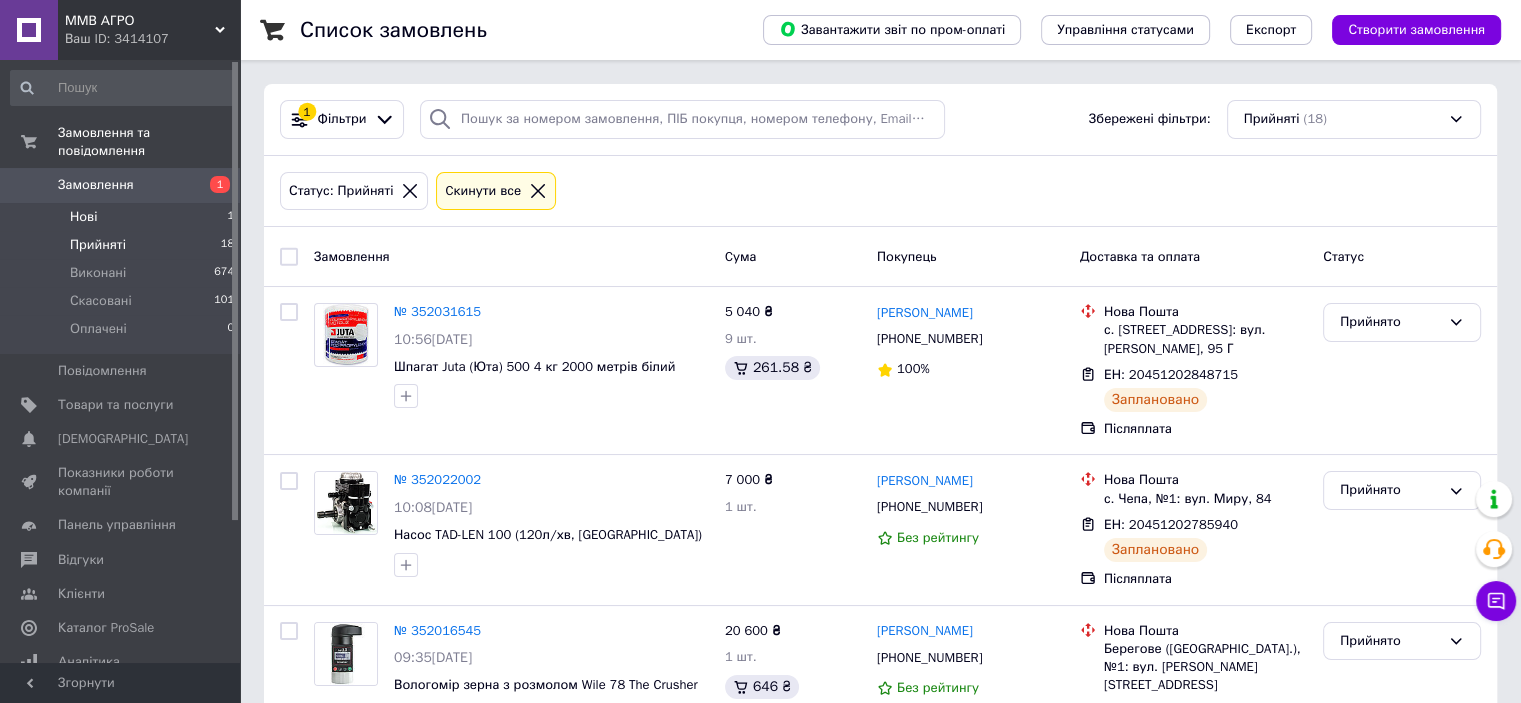 click on "Нові" at bounding box center (83, 217) 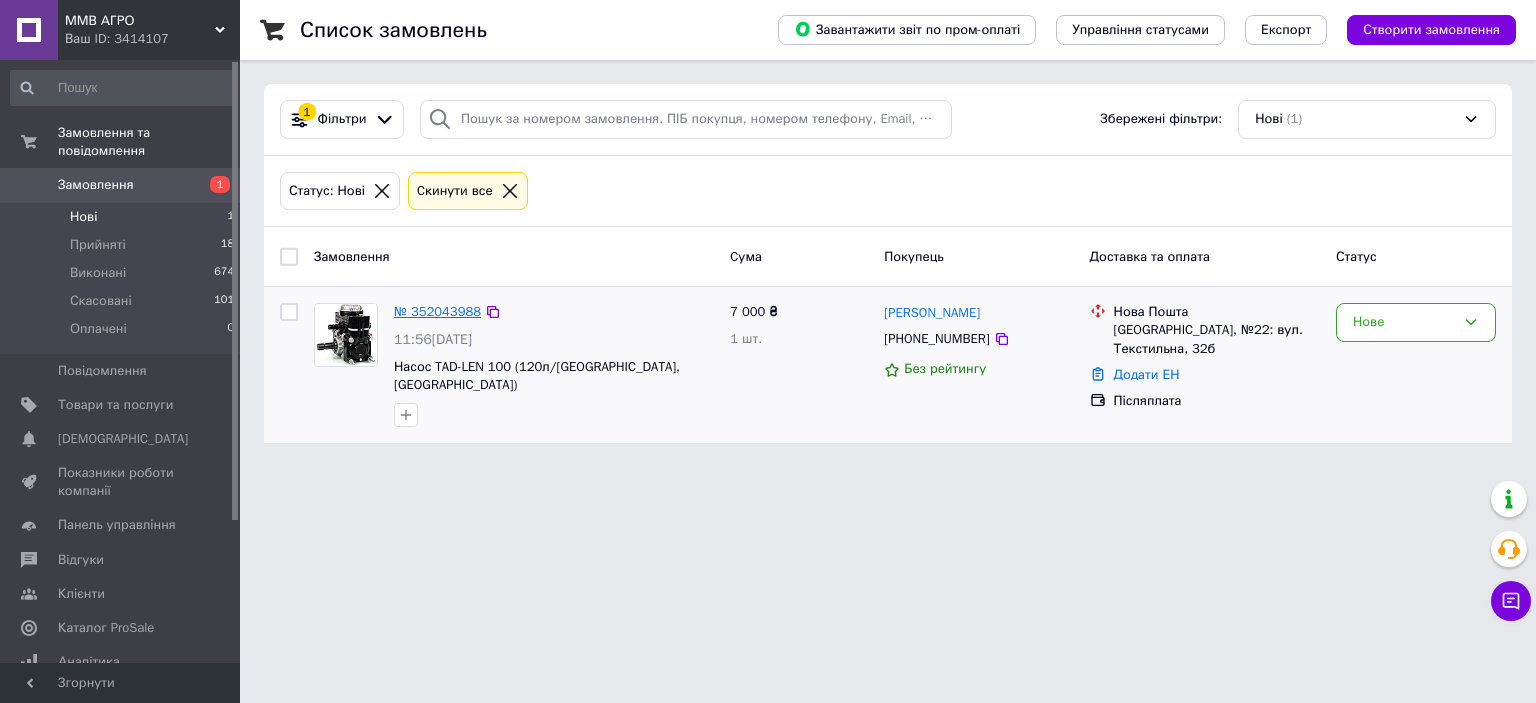 click on "№ 352043988" at bounding box center [437, 311] 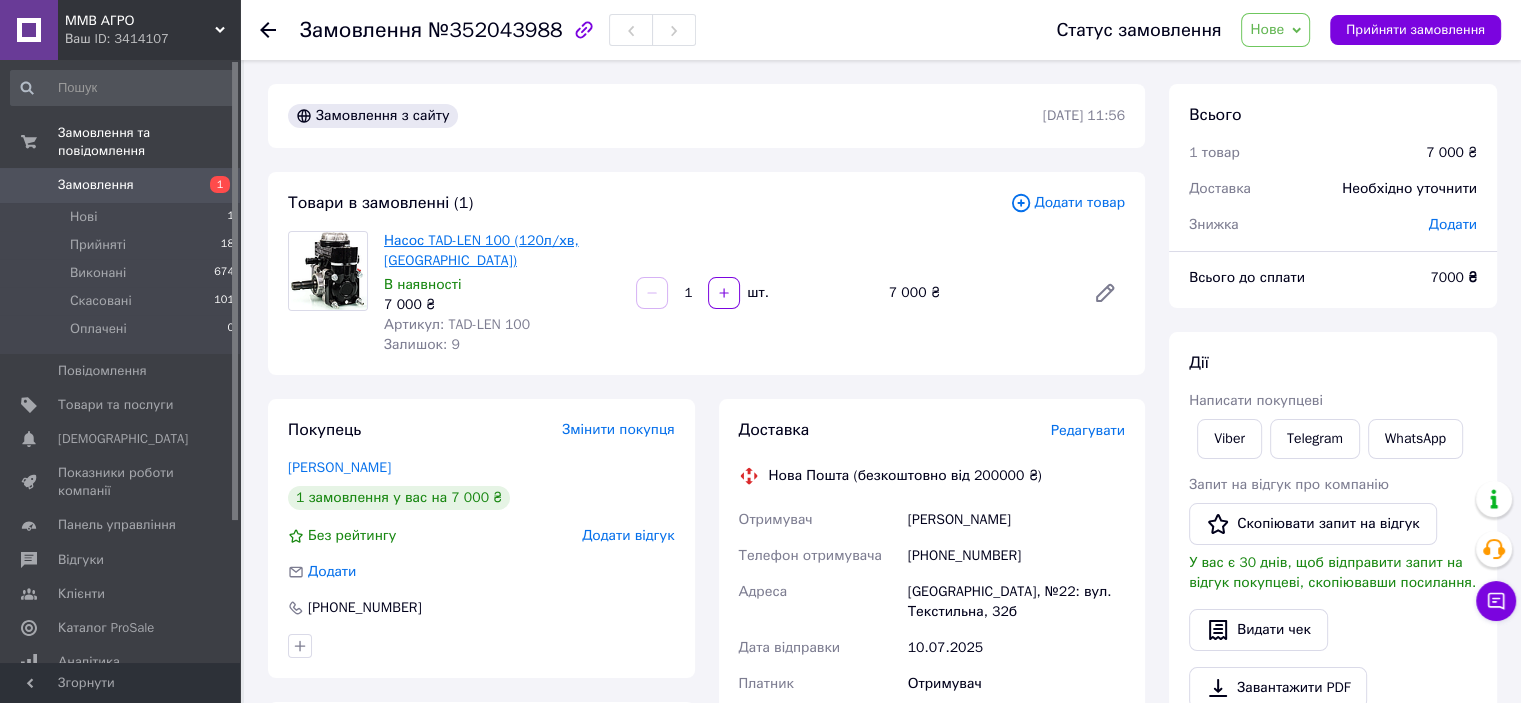 click on "Насос TAD-LEN 100 (120л/хв, [GEOGRAPHIC_DATA])" at bounding box center (481, 250) 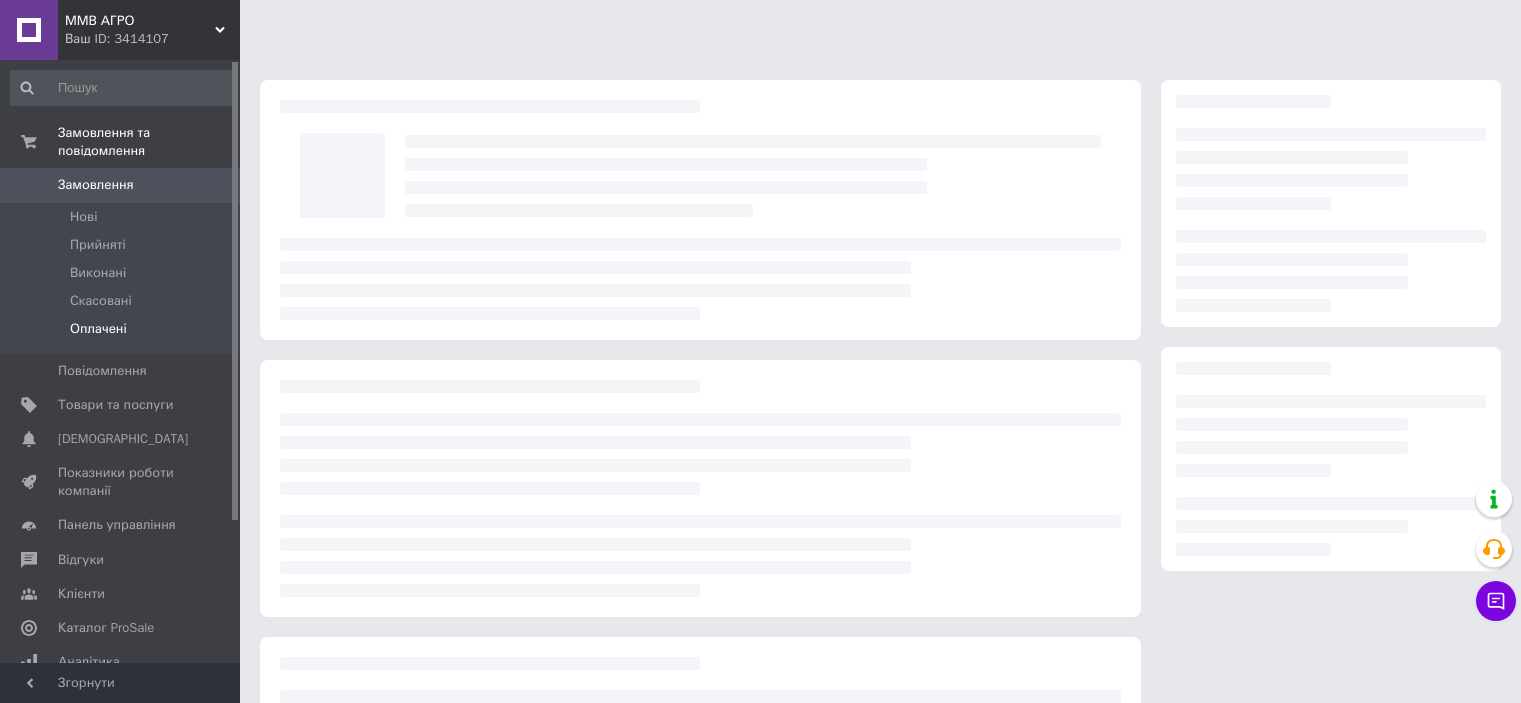 scroll, scrollTop: 0, scrollLeft: 0, axis: both 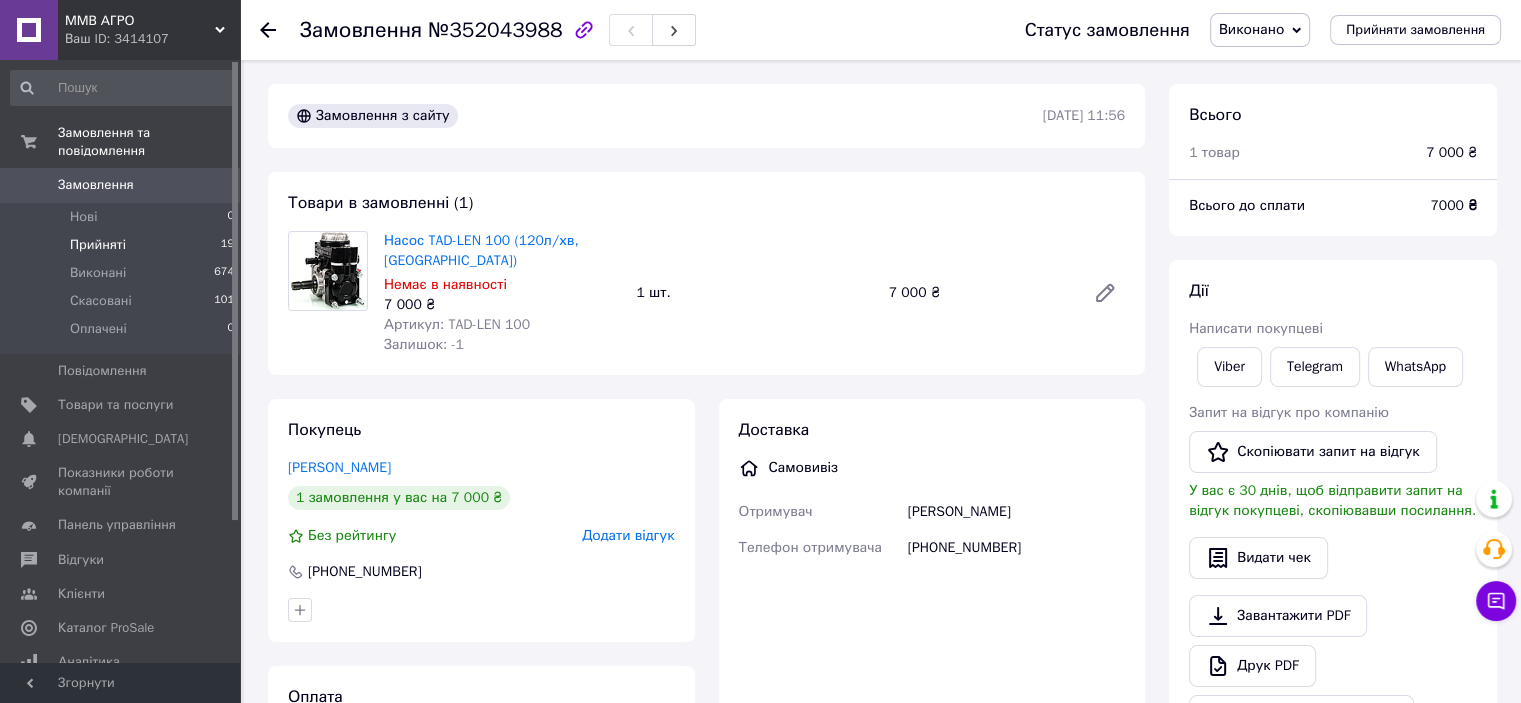 click on "Прийняті 19" at bounding box center [123, 245] 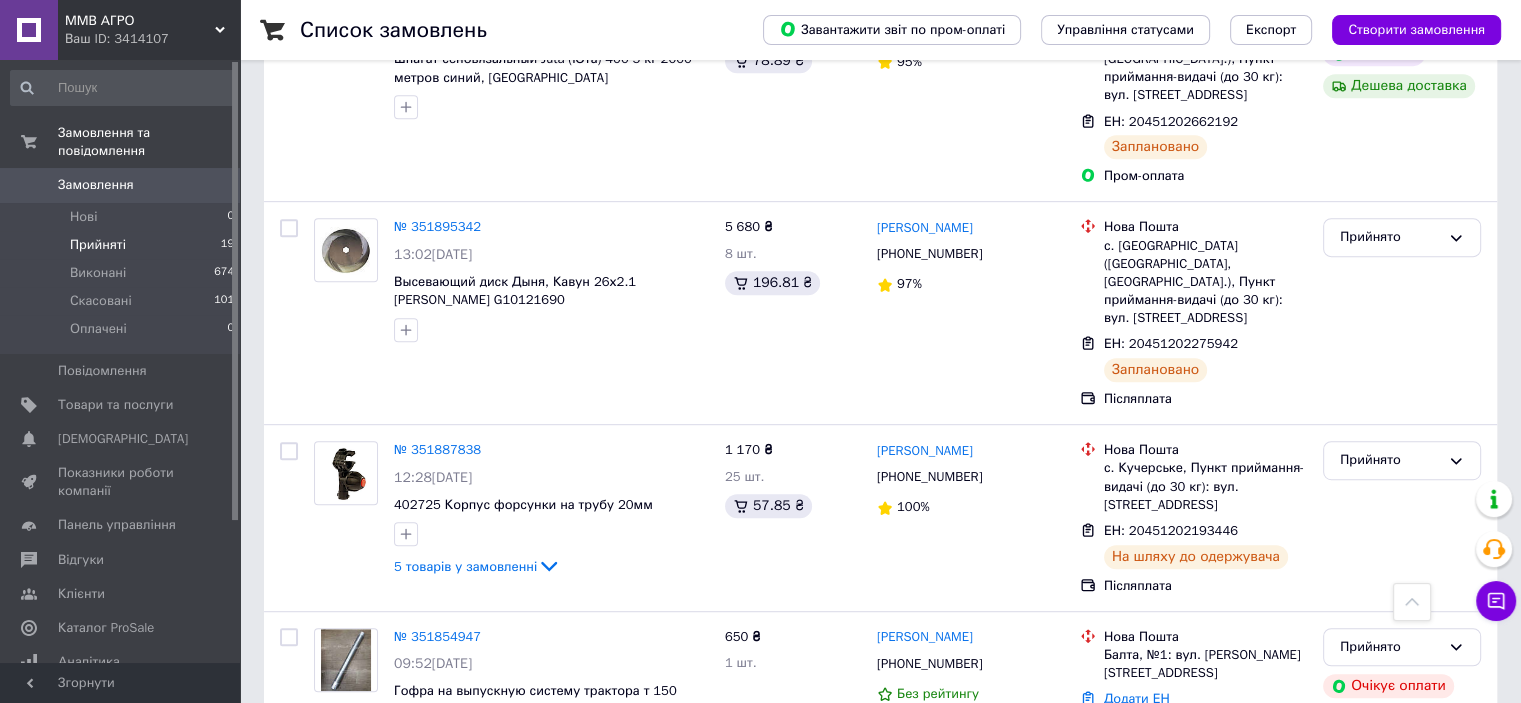 scroll, scrollTop: 1100, scrollLeft: 0, axis: vertical 